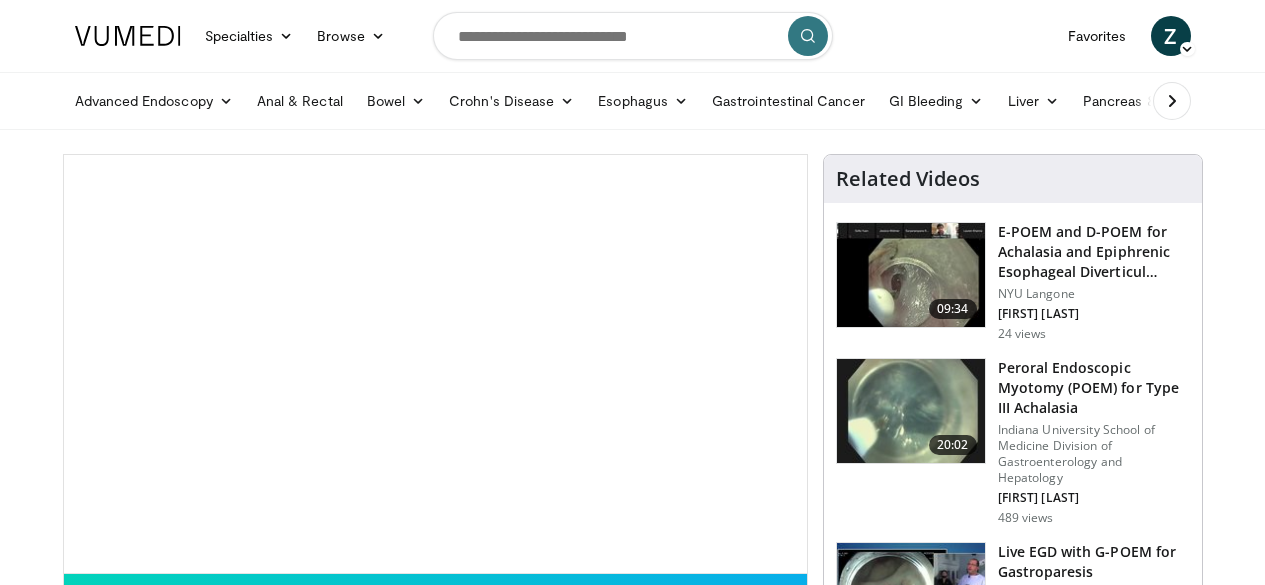 scroll, scrollTop: 0, scrollLeft: 0, axis: both 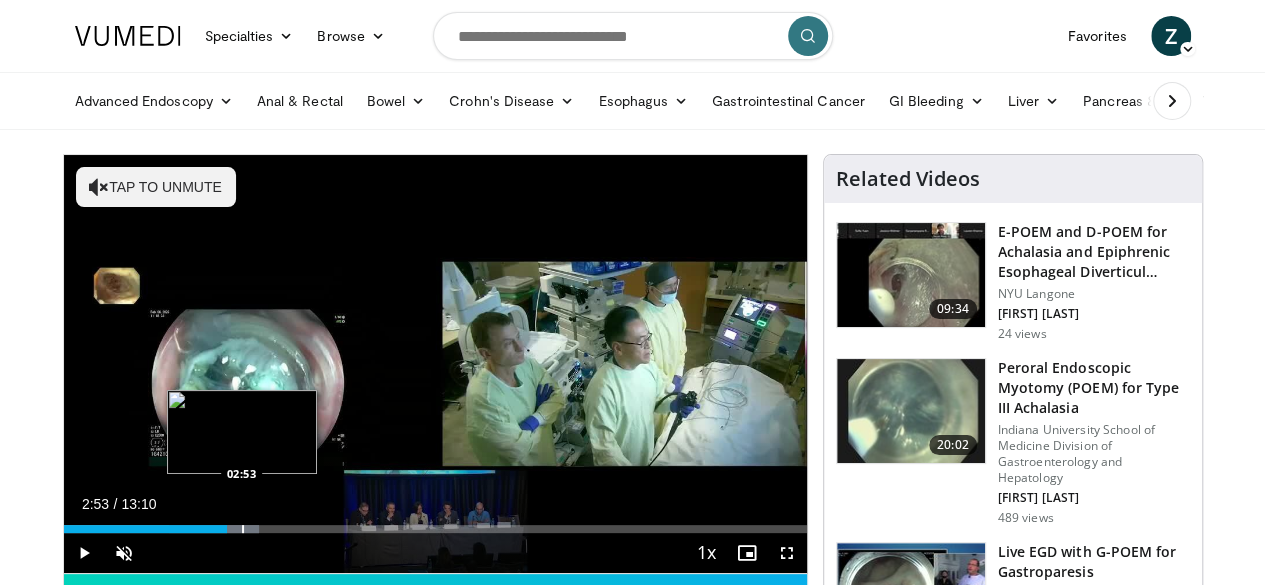 click at bounding box center (243, 529) 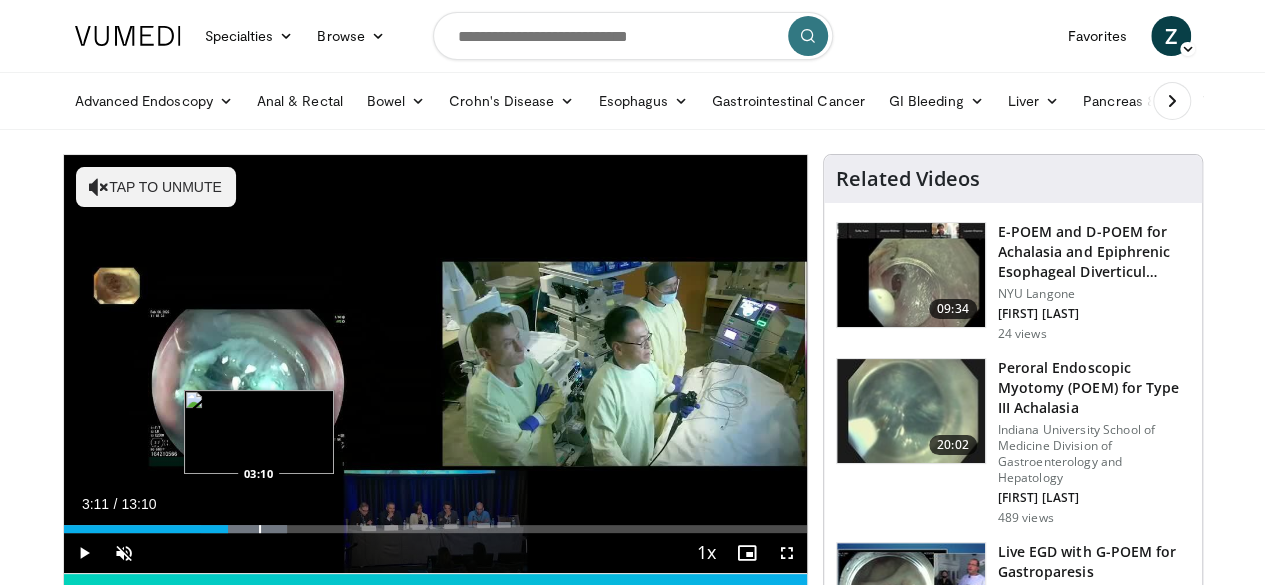 click at bounding box center (260, 529) 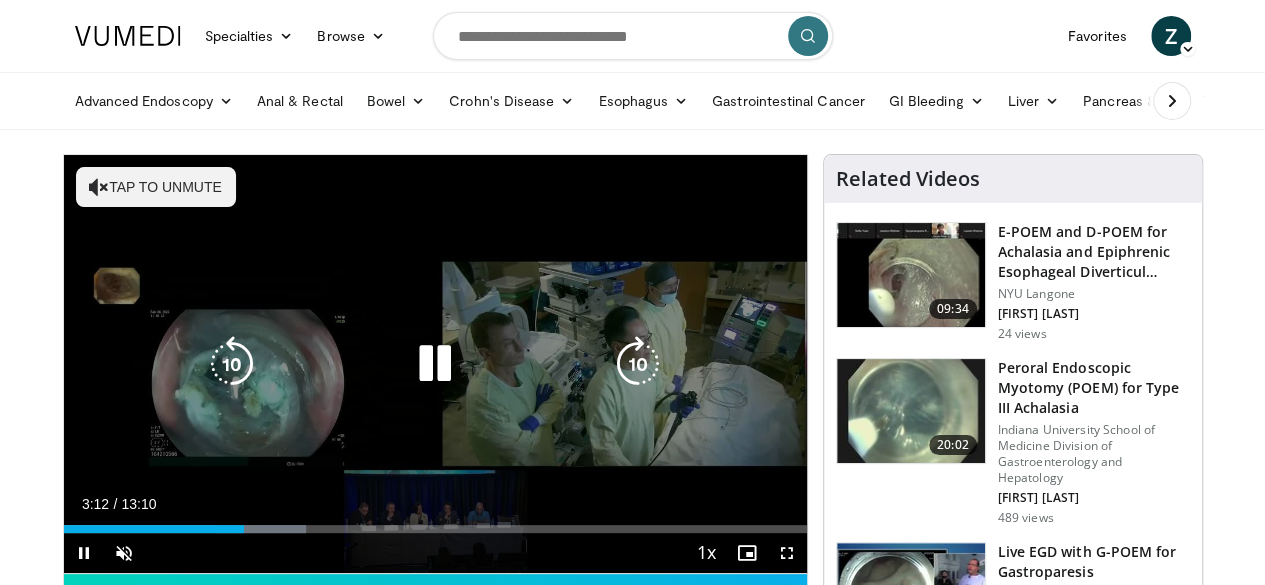 click on "**********" at bounding box center (435, 364) 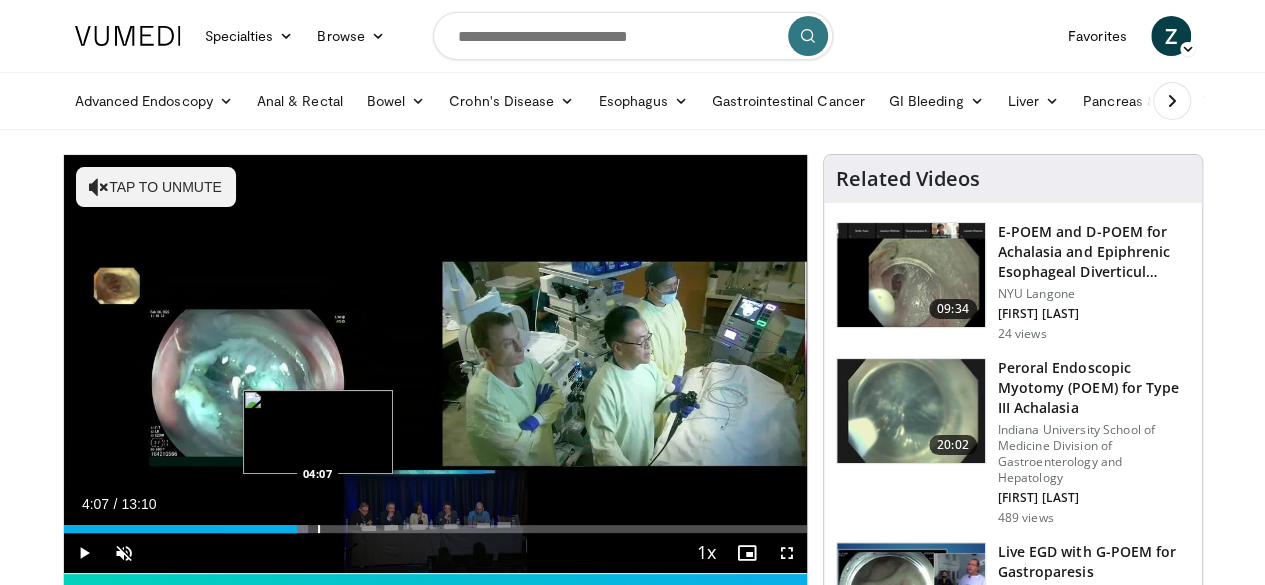 click on "Loaded :  32.93% 04:07 04:07" at bounding box center [435, 523] 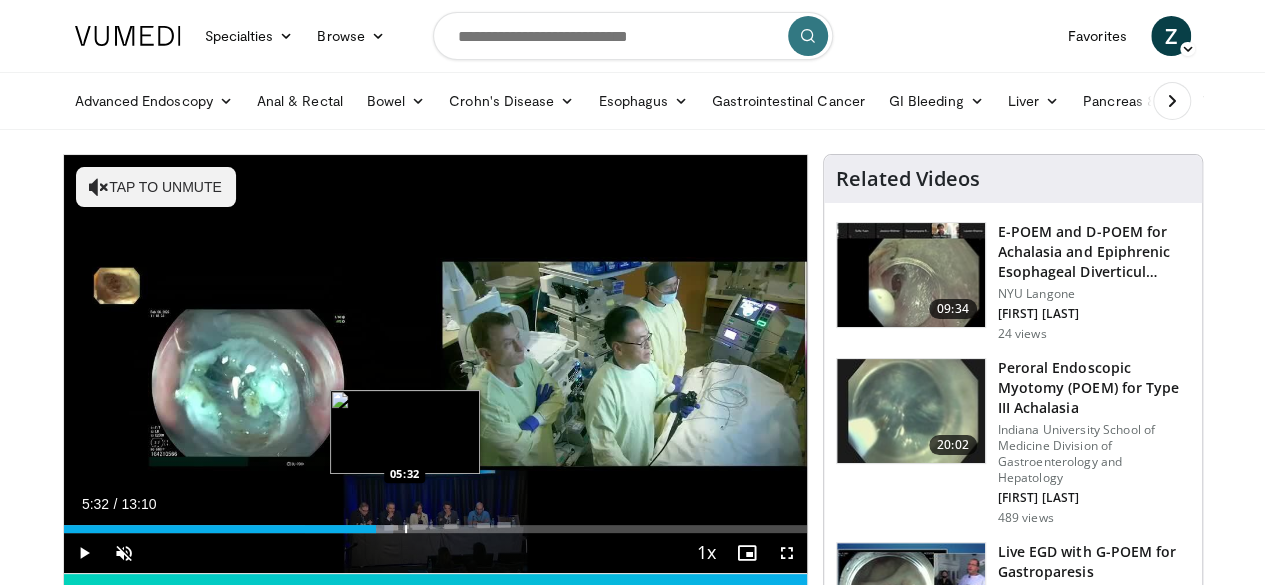 click on "Loaded :  44.33% 05:32 05:32" at bounding box center (435, 529) 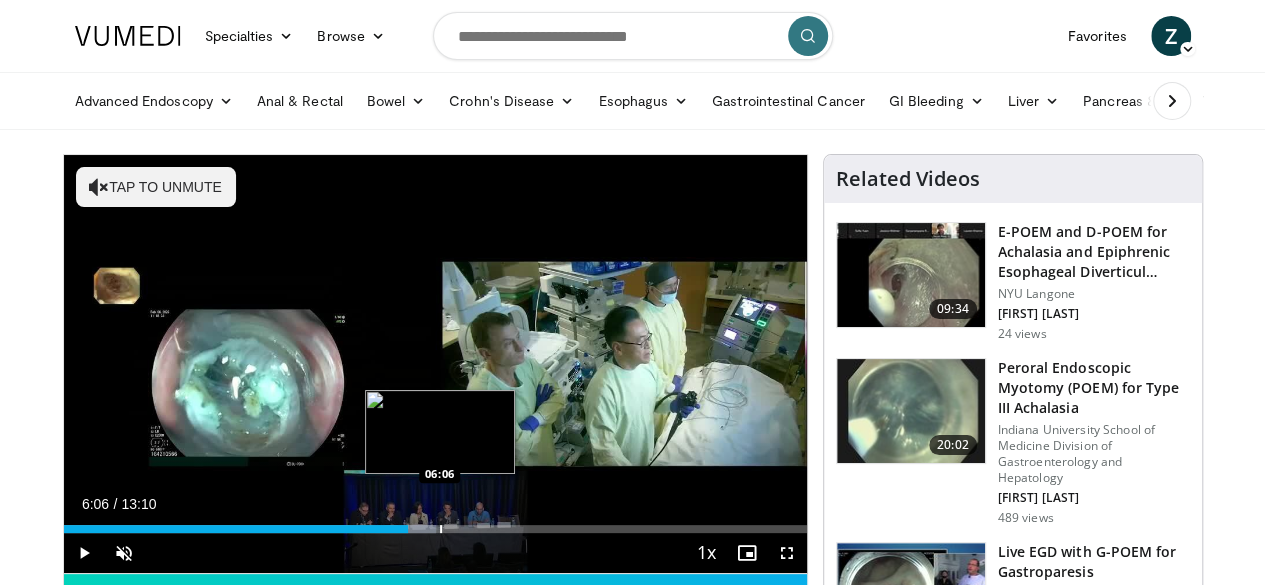 click on "Loaded :  50.20% 06:06 06:06" at bounding box center [435, 523] 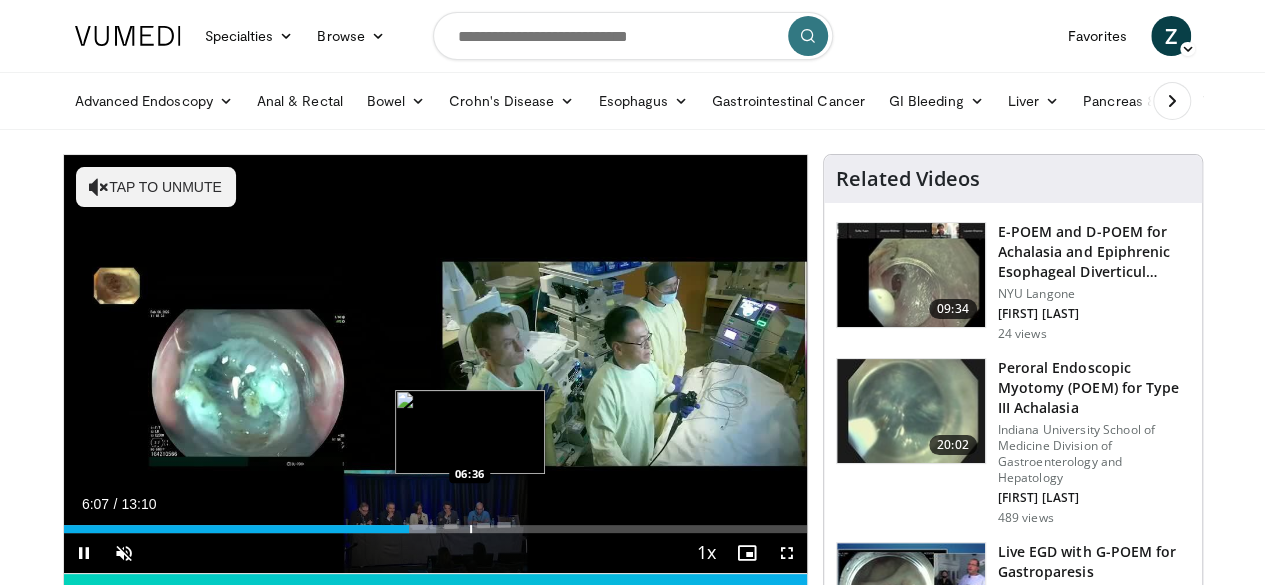 click on "Loaded :  50.20% 06:07 06:36" at bounding box center [435, 523] 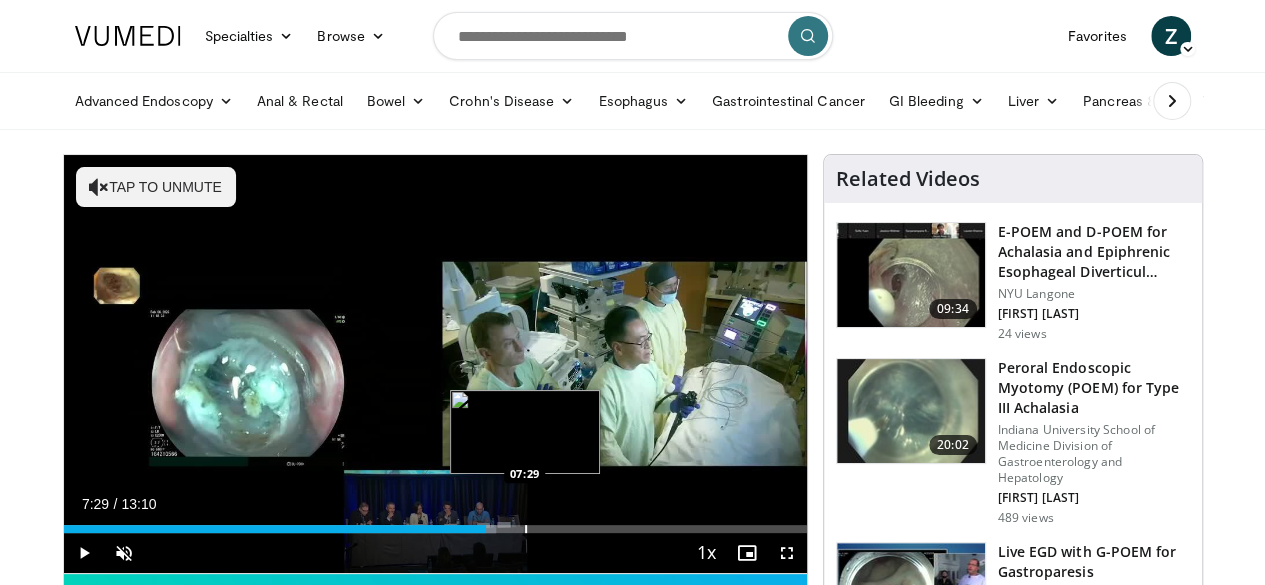 click at bounding box center (526, 529) 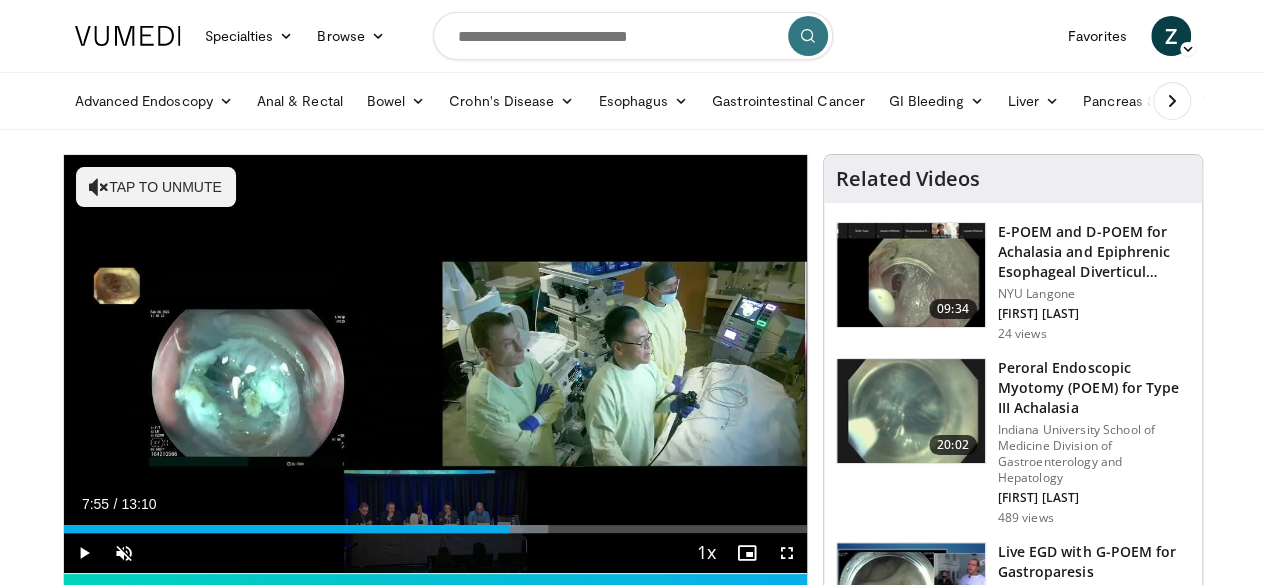 click at bounding box center [552, 529] 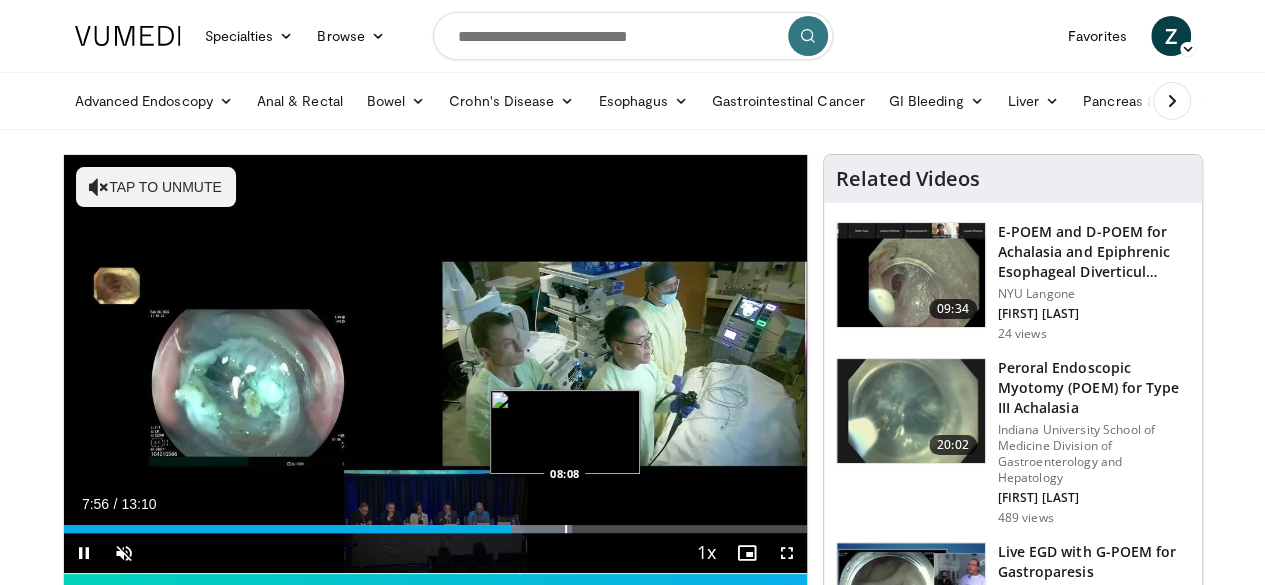 click at bounding box center (566, 529) 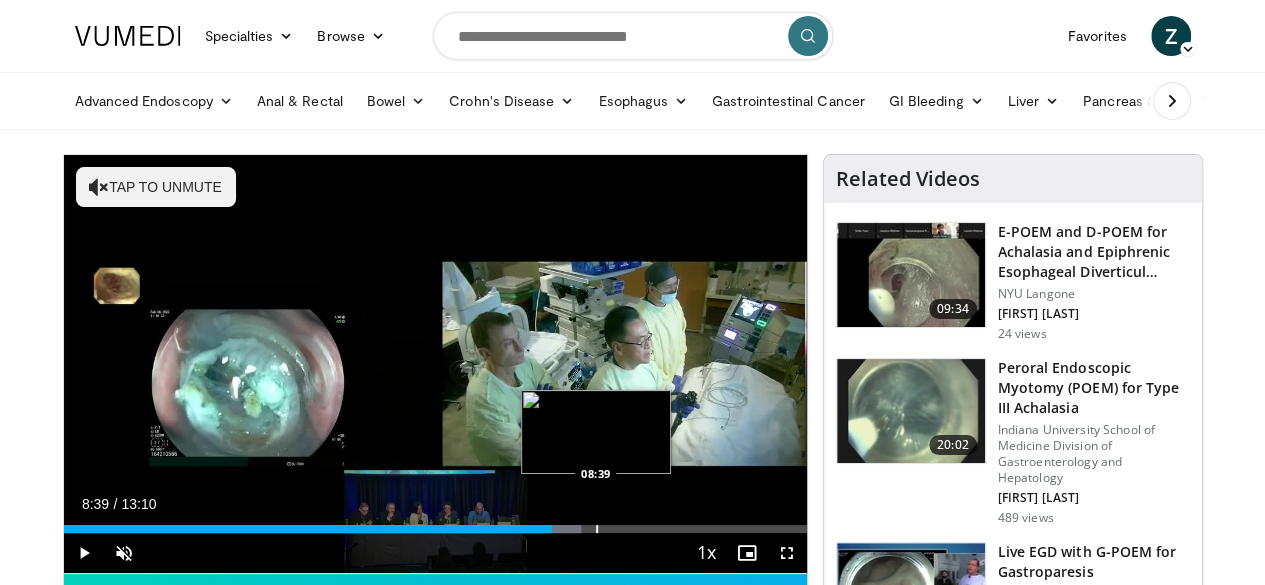 click at bounding box center (597, 529) 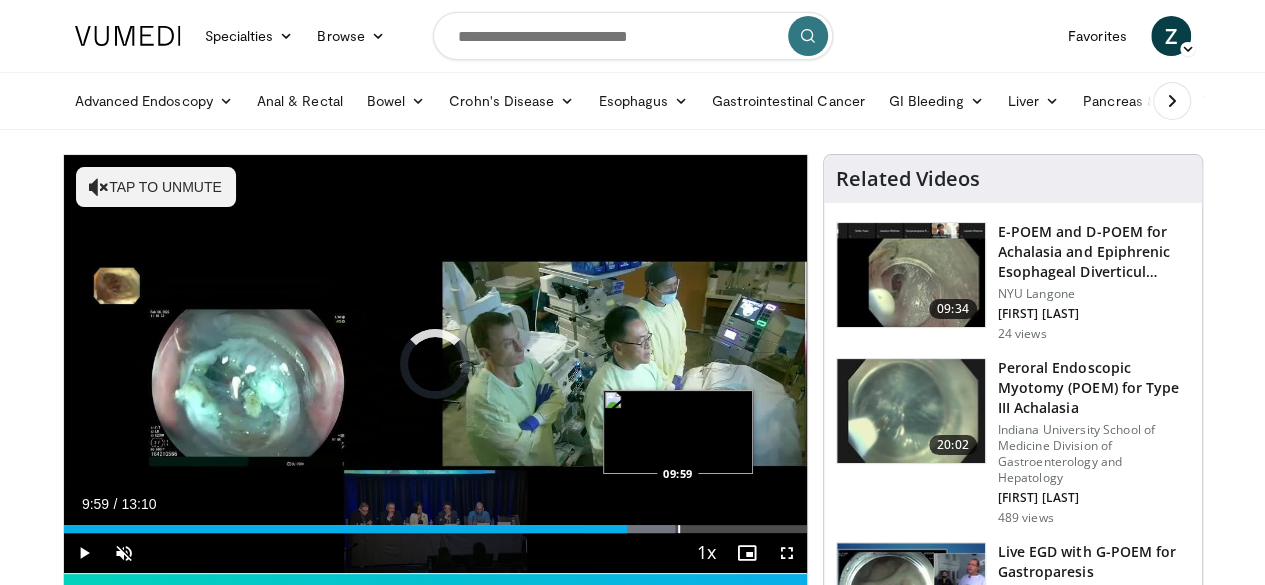 click on "Loaded :  82.33% 09:59 09:59" at bounding box center [435, 523] 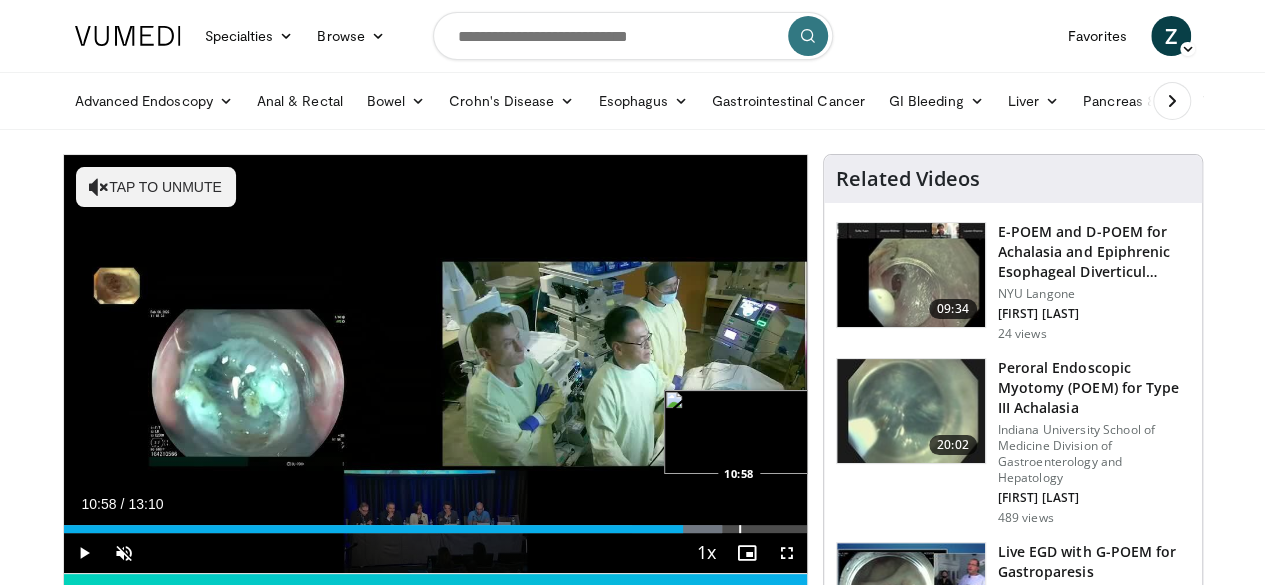 click on "Loaded :  88.67% 10:37 10:58" at bounding box center (435, 529) 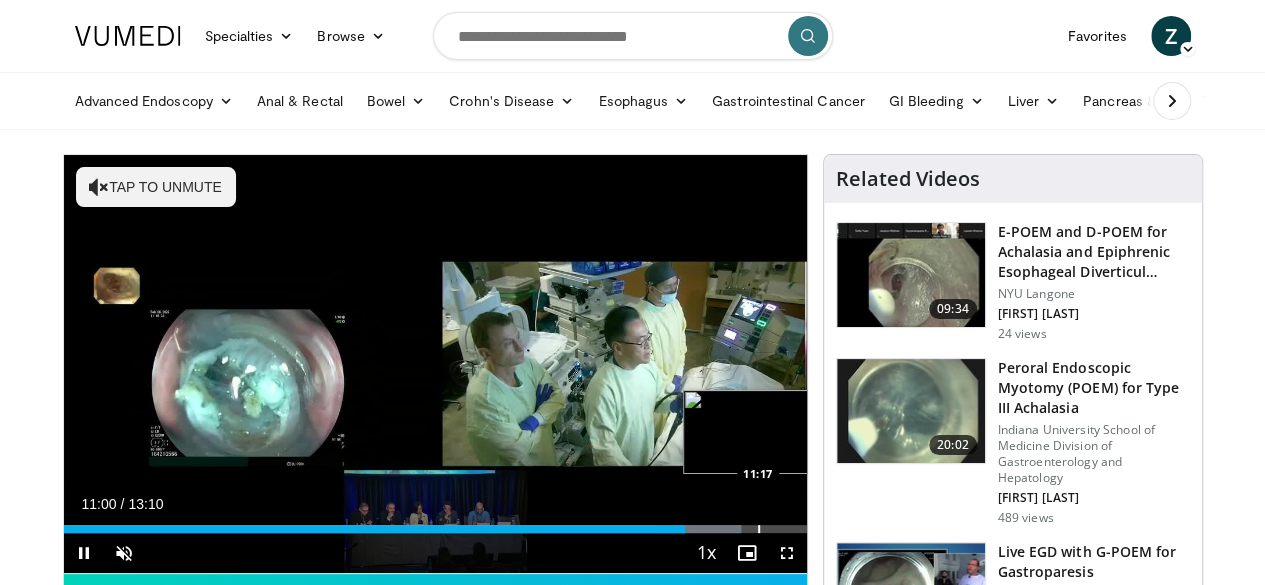 click on "**********" at bounding box center [435, 364] 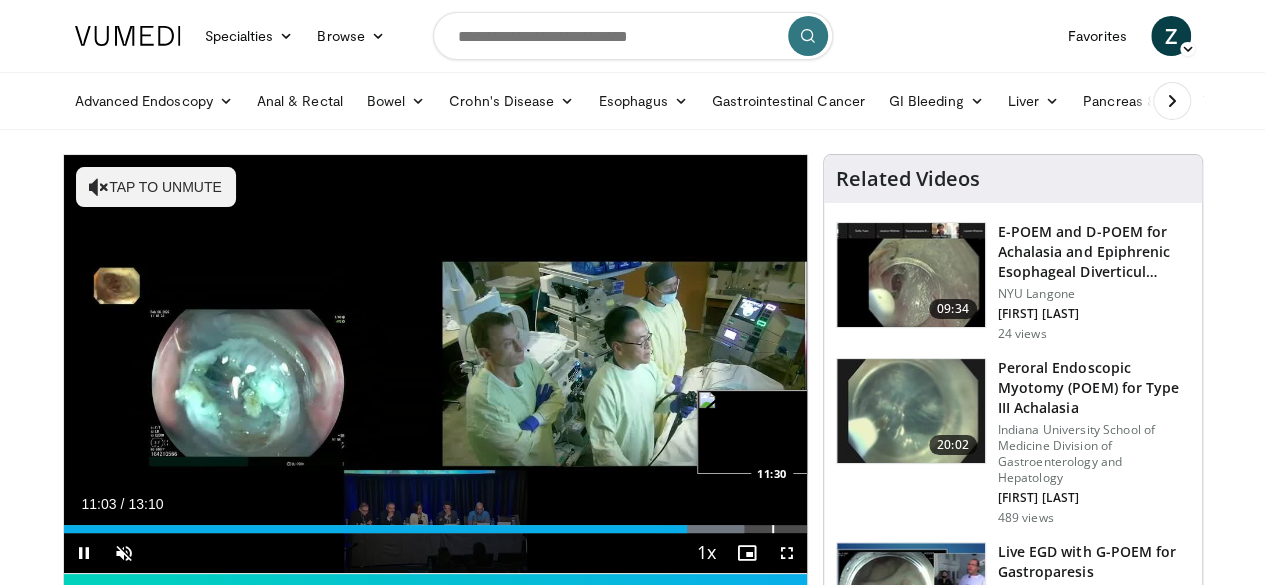 click on "Loaded :  91.63% 11:03 11:30" at bounding box center (435, 523) 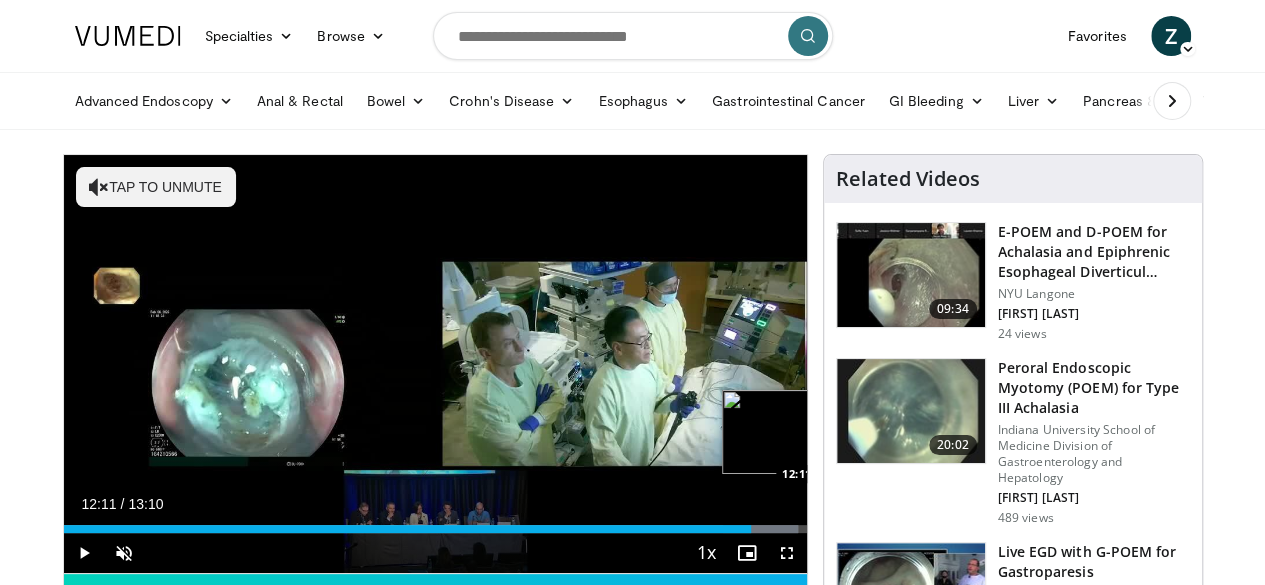 click at bounding box center (815, 529) 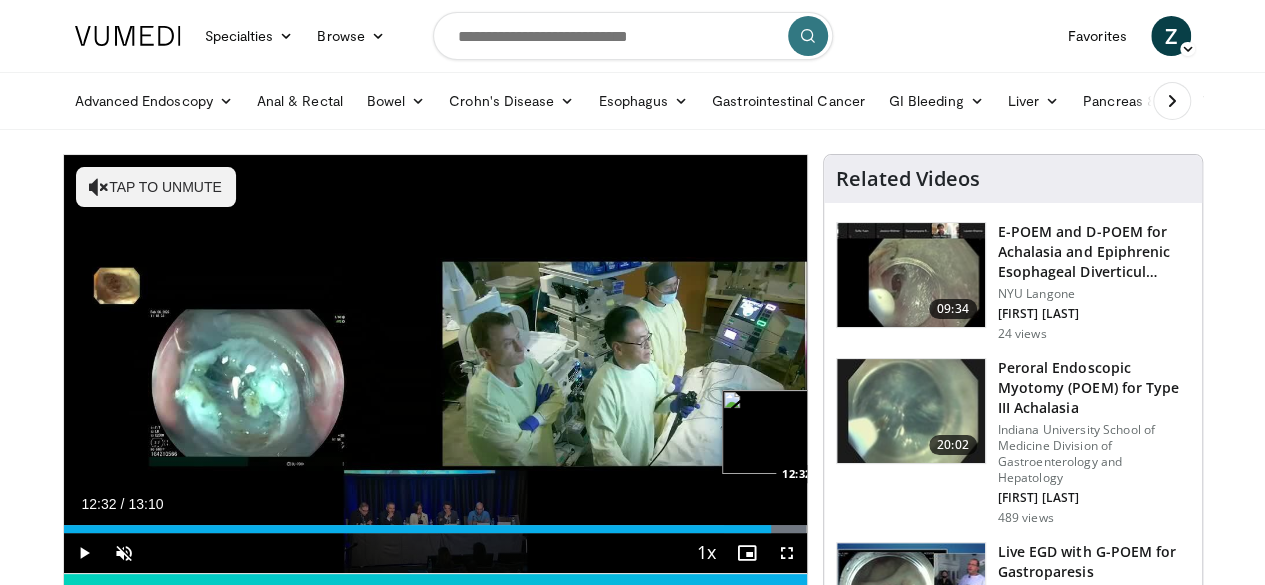 click at bounding box center (836, 529) 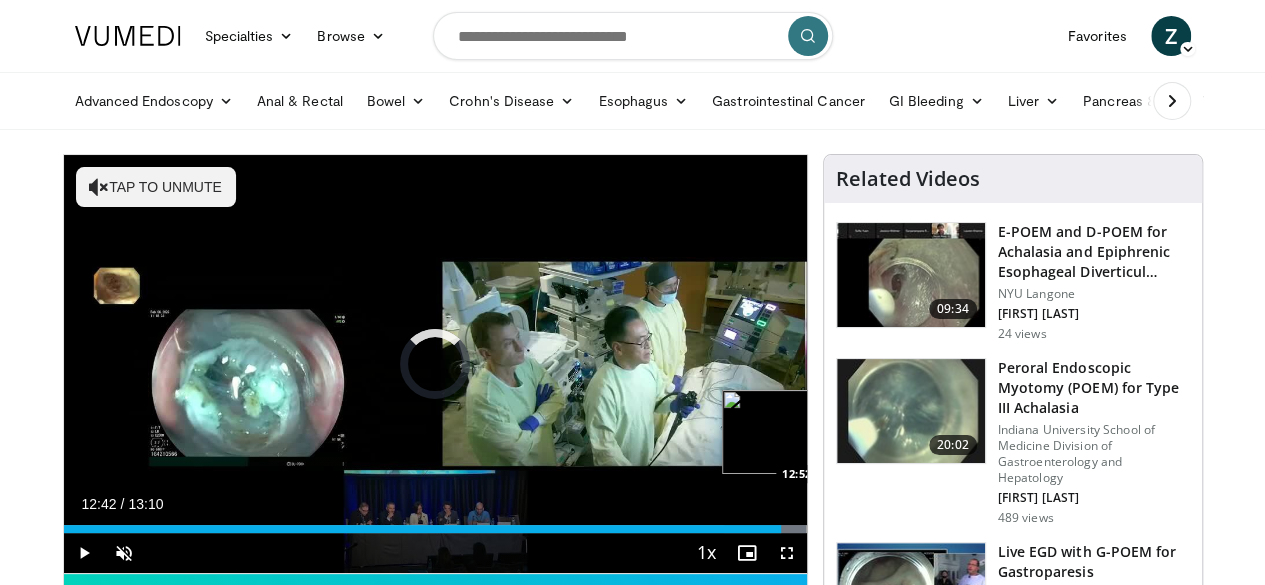 click on "Loaded :  100.00% 12:43 12:52" at bounding box center (435, 523) 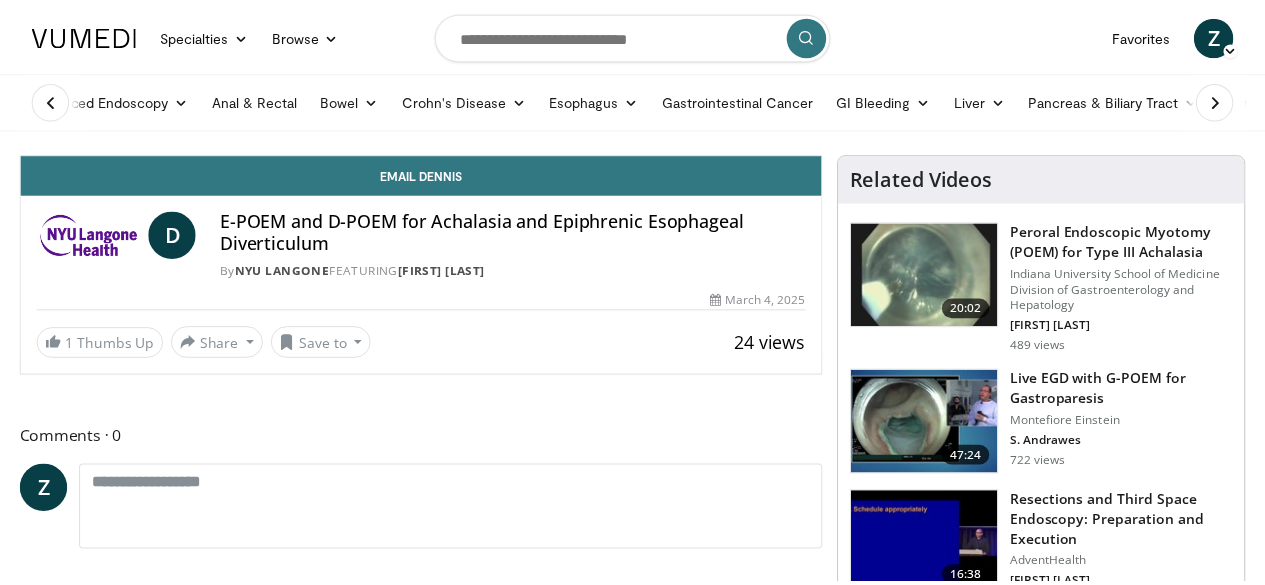 scroll, scrollTop: 0, scrollLeft: 0, axis: both 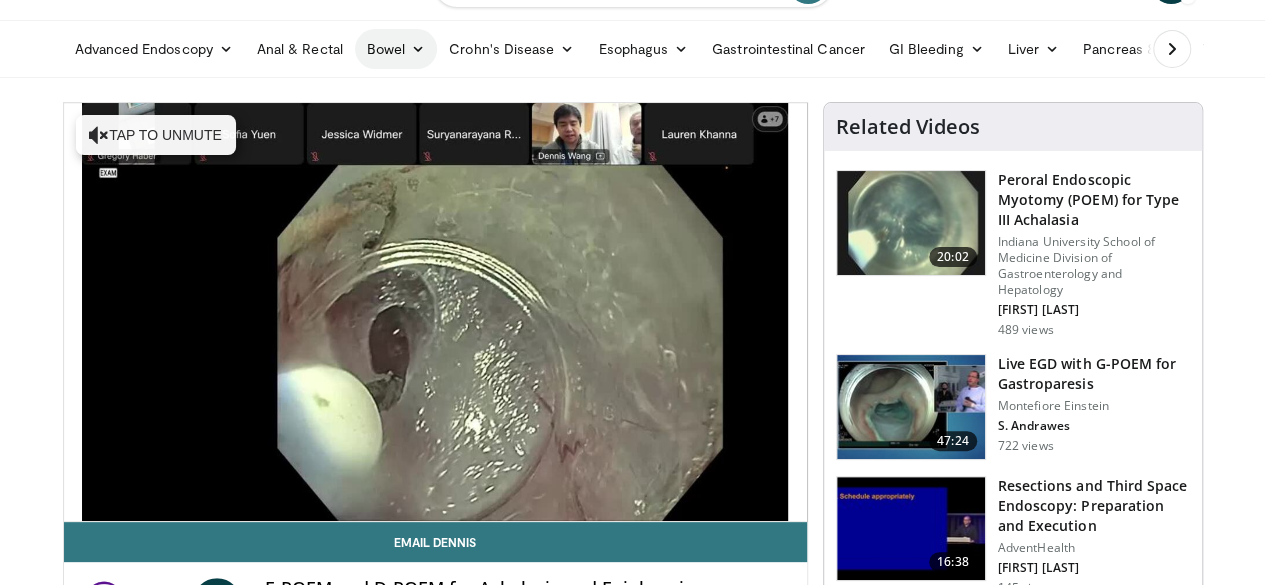 click on "Bowel" at bounding box center [396, 49] 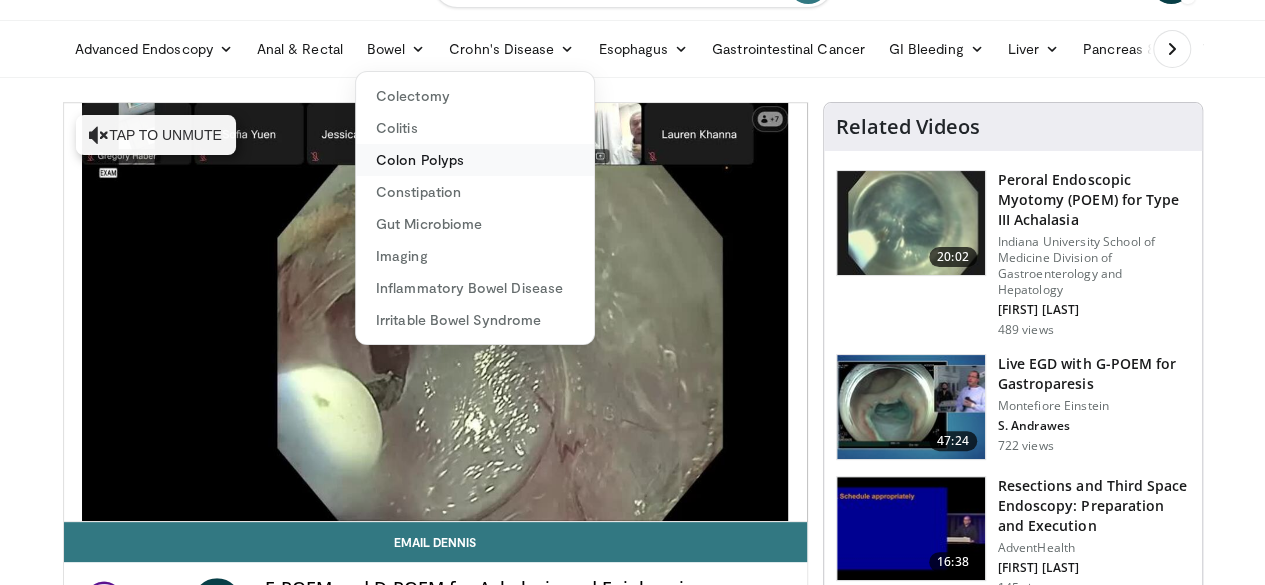 click on "Colon Polyps" at bounding box center (475, 160) 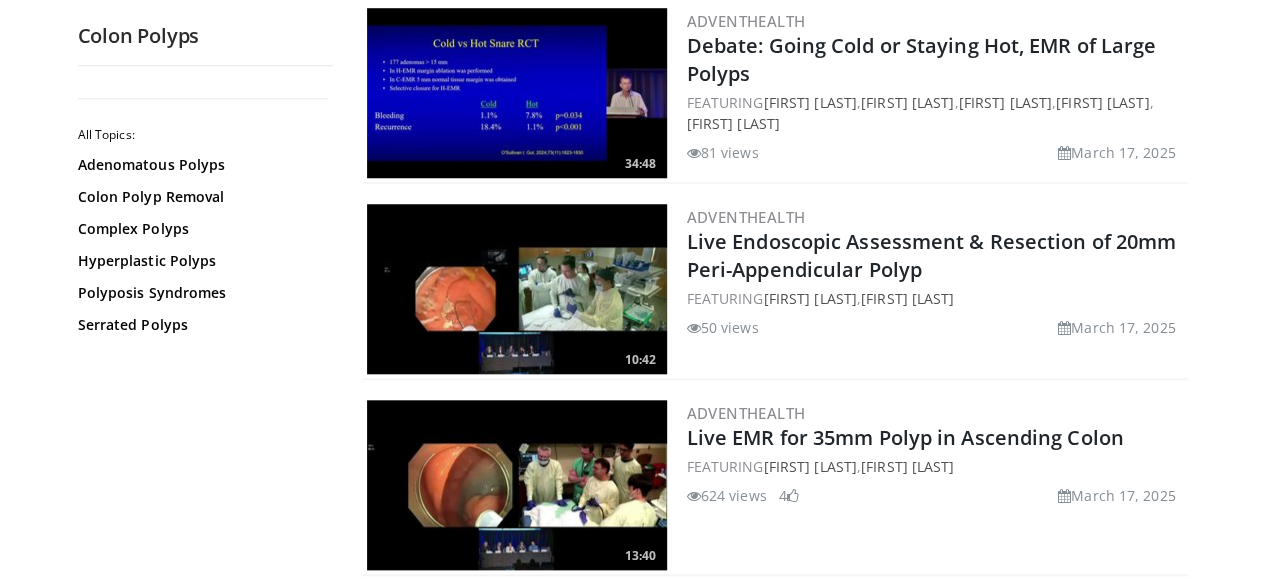 scroll, scrollTop: 822, scrollLeft: 0, axis: vertical 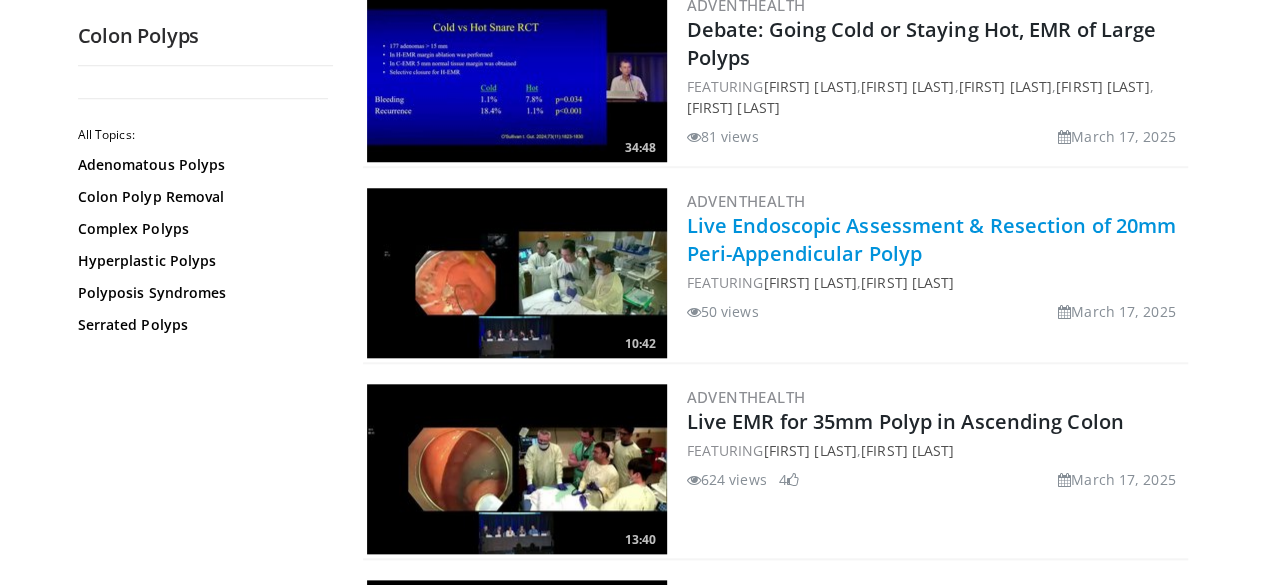 click on "Live Endoscopic Assessment & Resection of 20mm Peri-Appendicular Polyp" at bounding box center [932, 239] 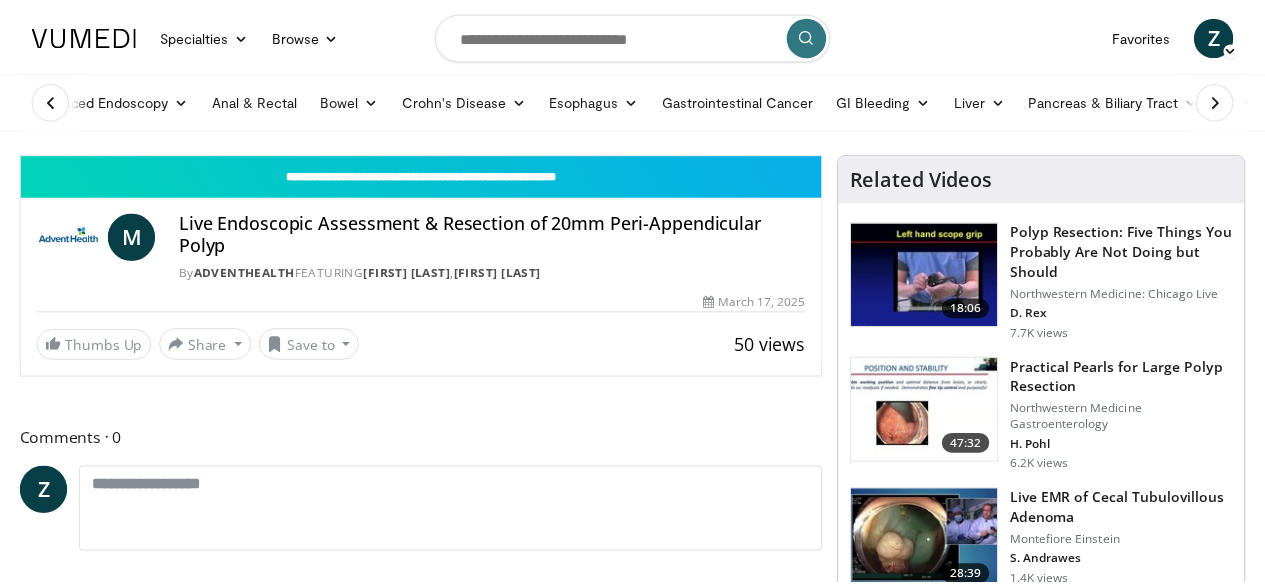 scroll, scrollTop: 0, scrollLeft: 0, axis: both 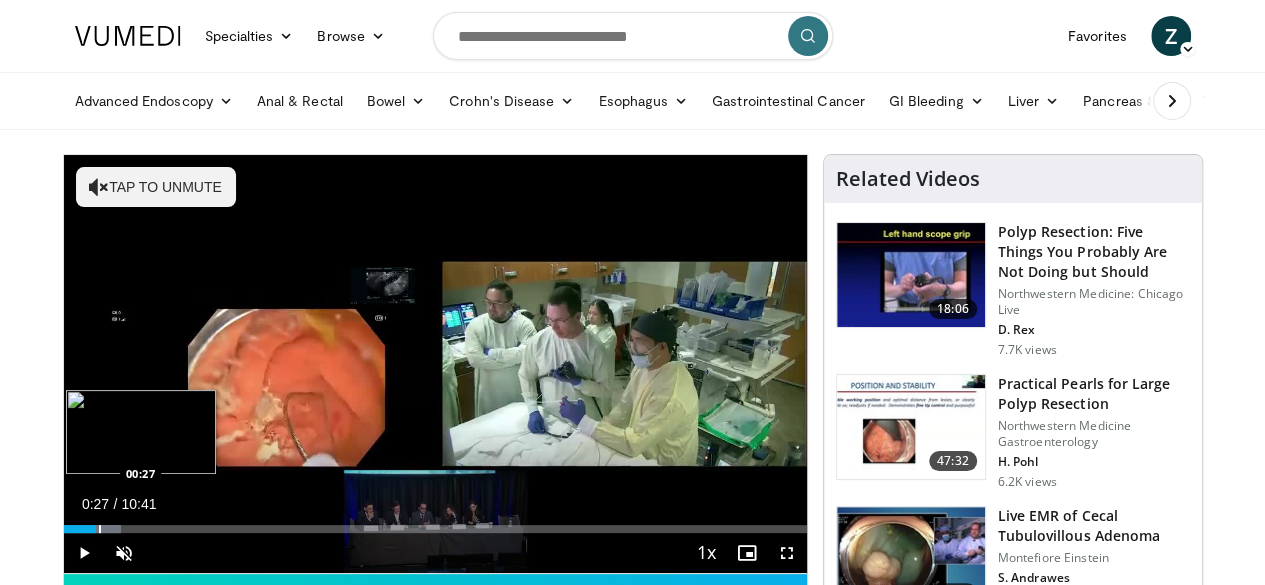 click on "Loaded :  7.73% 00:06 00:27" at bounding box center (435, 523) 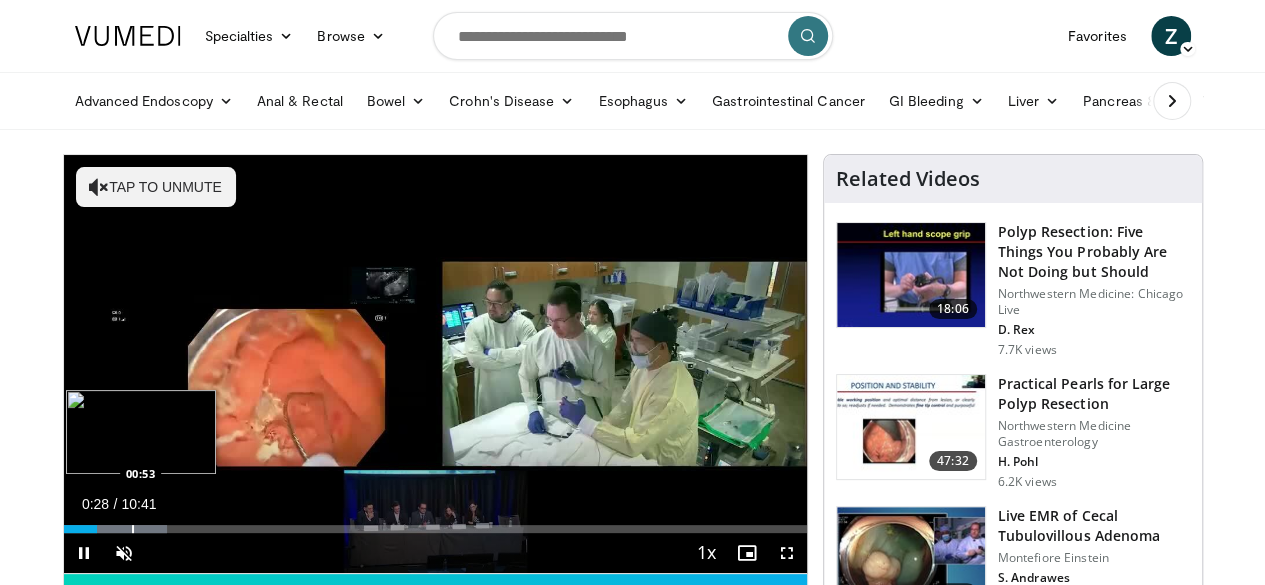 click at bounding box center (133, 529) 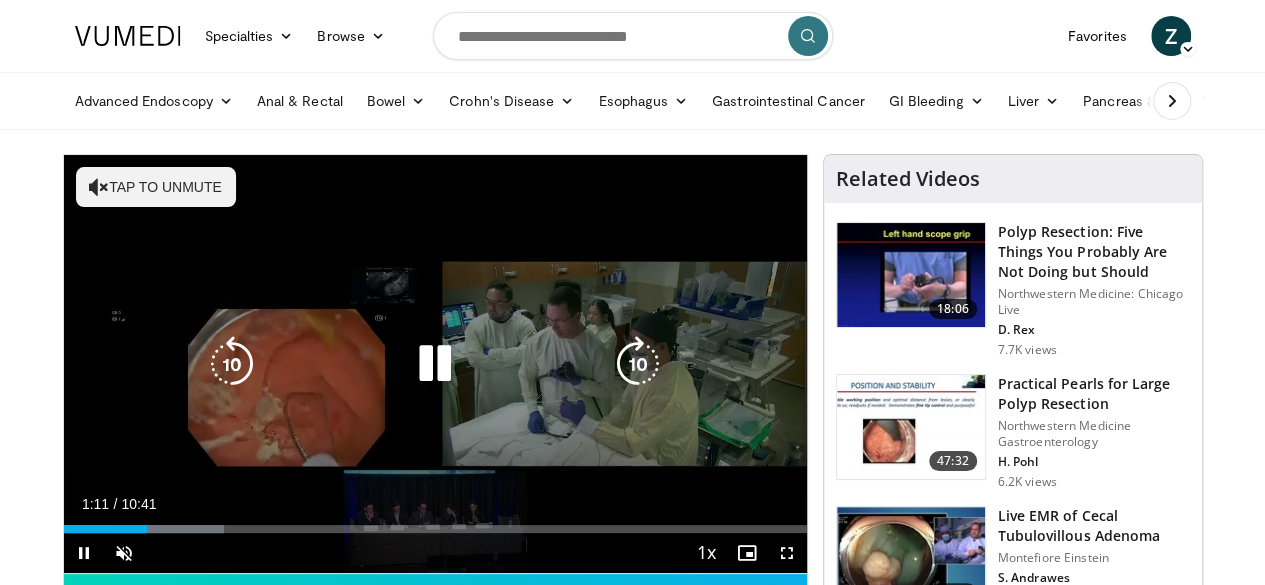 click on "Tap to unmute" at bounding box center [156, 187] 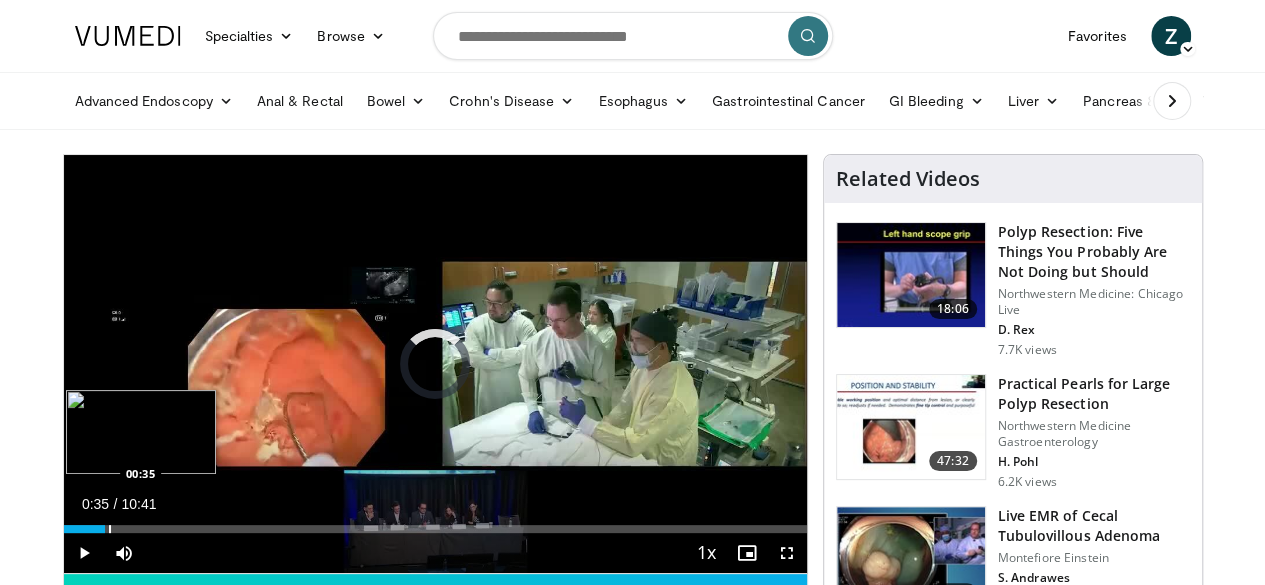 click at bounding box center (110, 529) 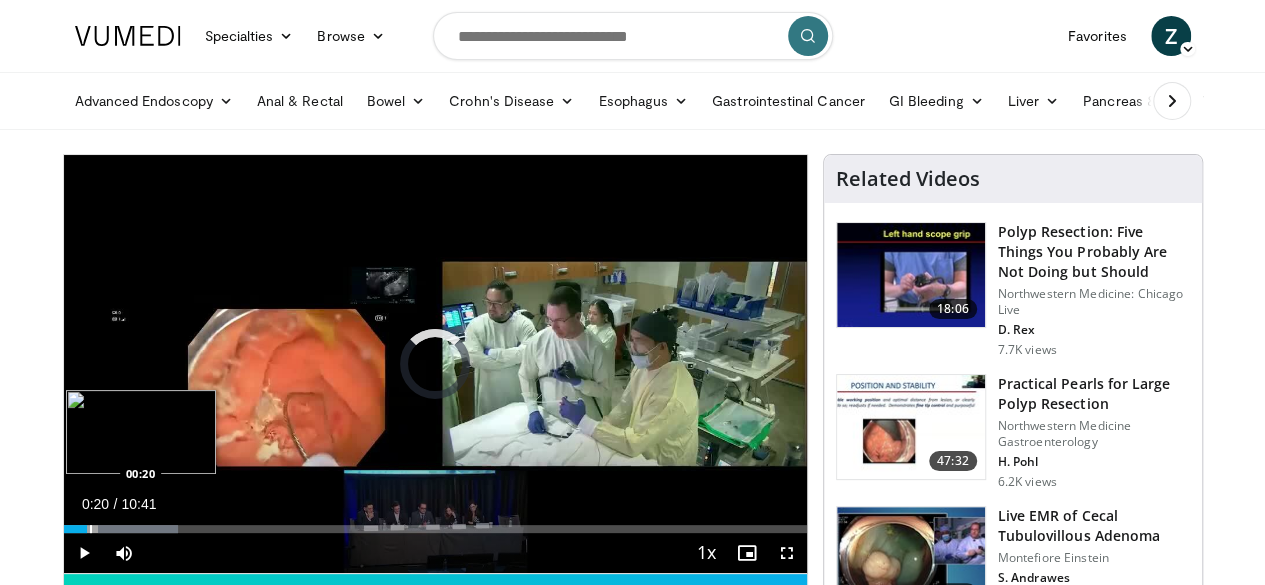 click at bounding box center [91, 529] 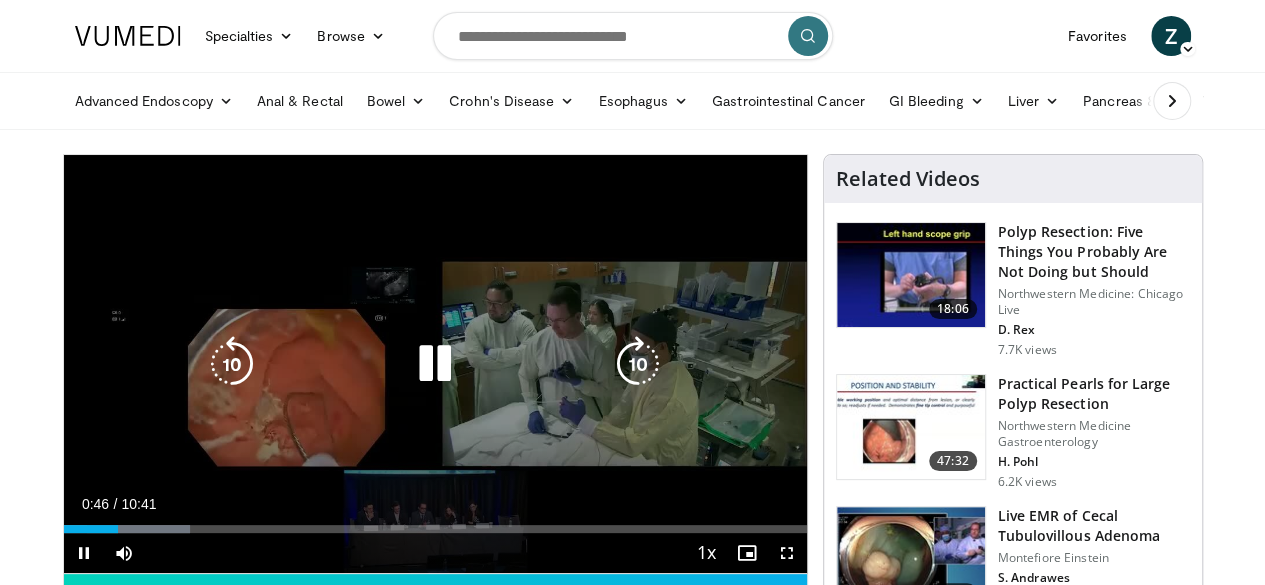 drag, startPoint x: 202, startPoint y: 387, endPoint x: 188, endPoint y: 384, distance: 14.3178215 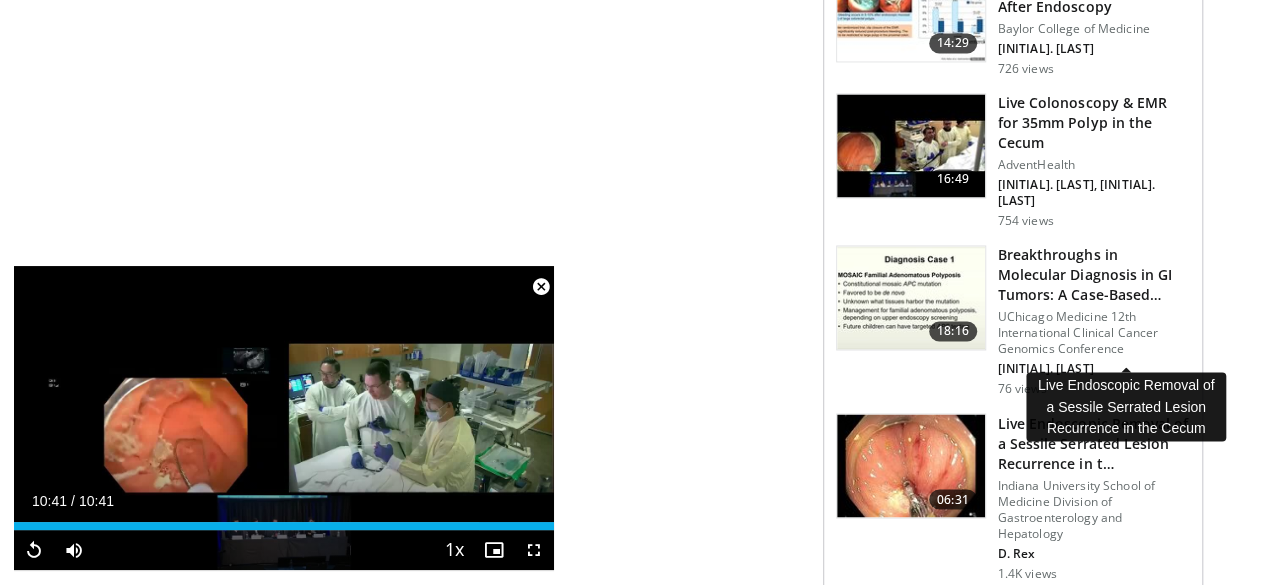 scroll, scrollTop: 1669, scrollLeft: 0, axis: vertical 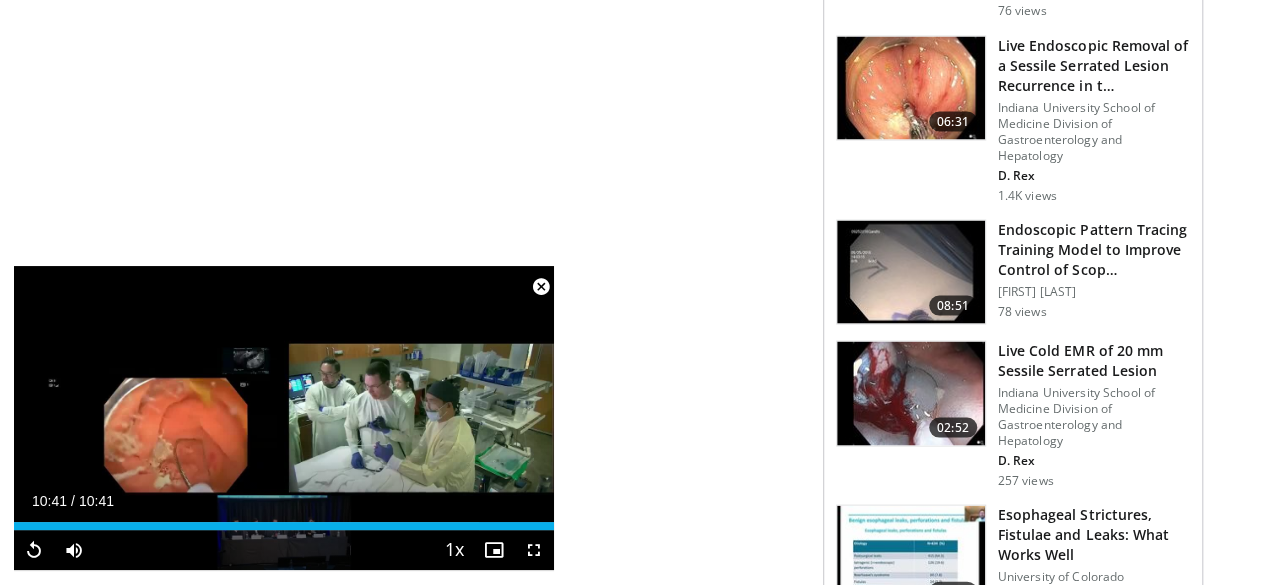 click on "Live Cold EMR of 20 mm Sessile Serrated Lesion" at bounding box center (1094, 360) 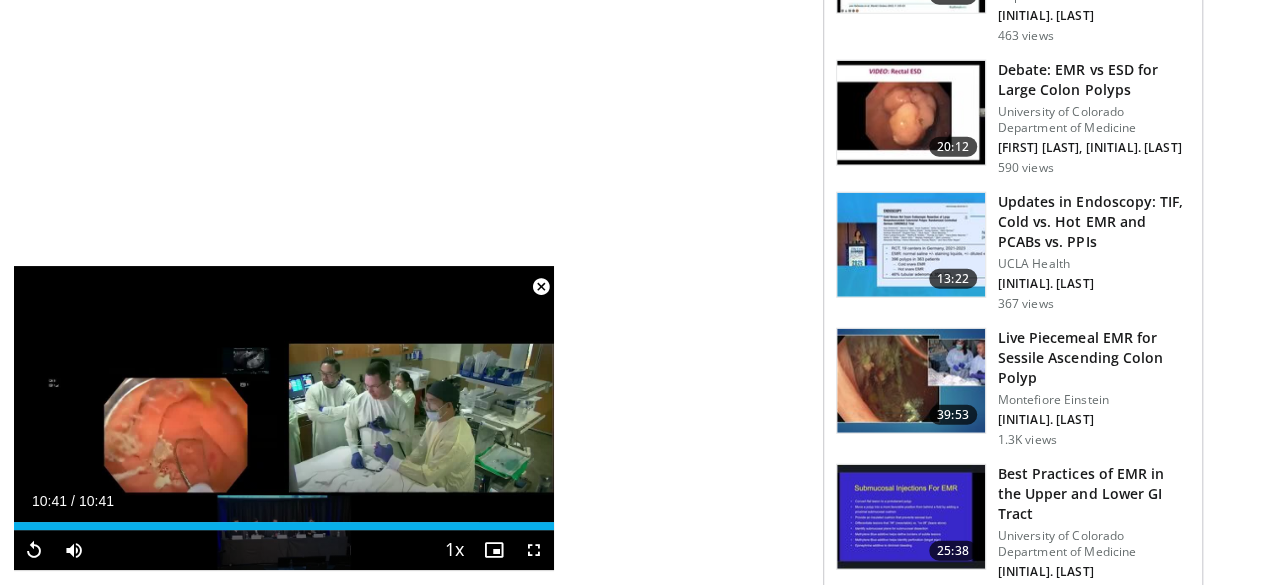 scroll, scrollTop: 2534, scrollLeft: 0, axis: vertical 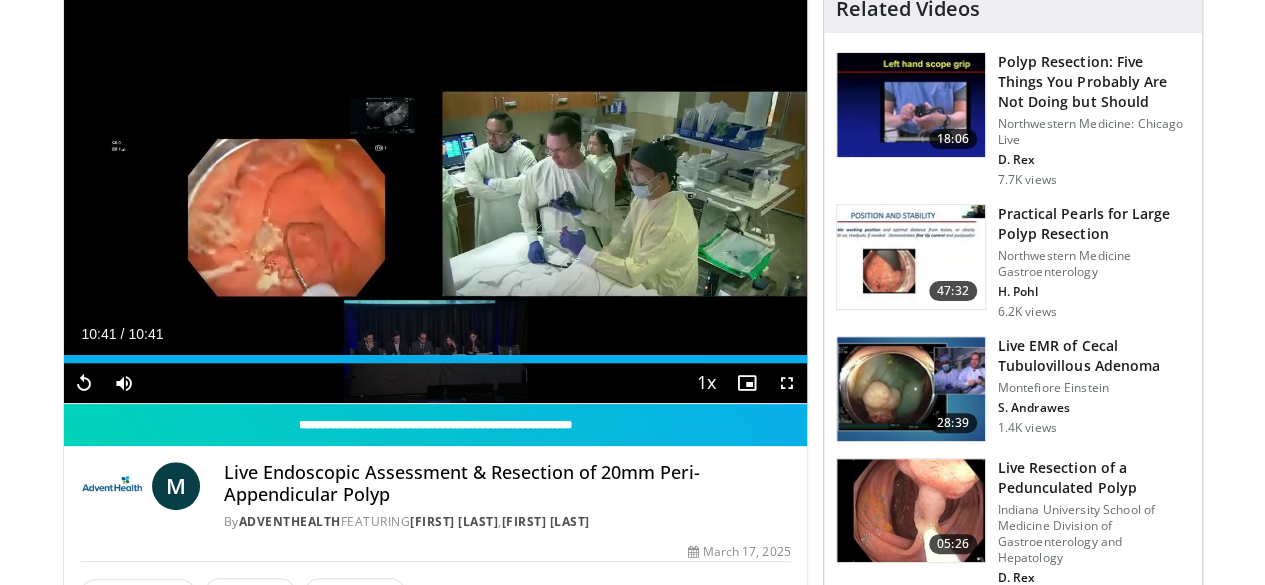 click on "Northwestern Medicine Gastroenterology" at bounding box center [1094, 264] 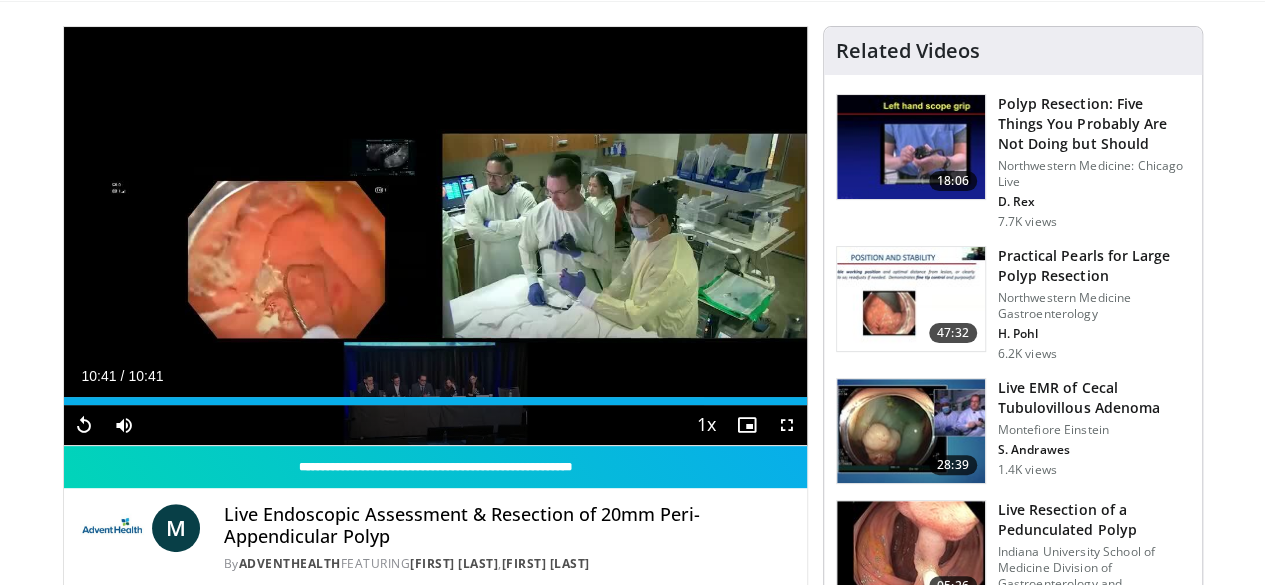 scroll, scrollTop: 100, scrollLeft: 0, axis: vertical 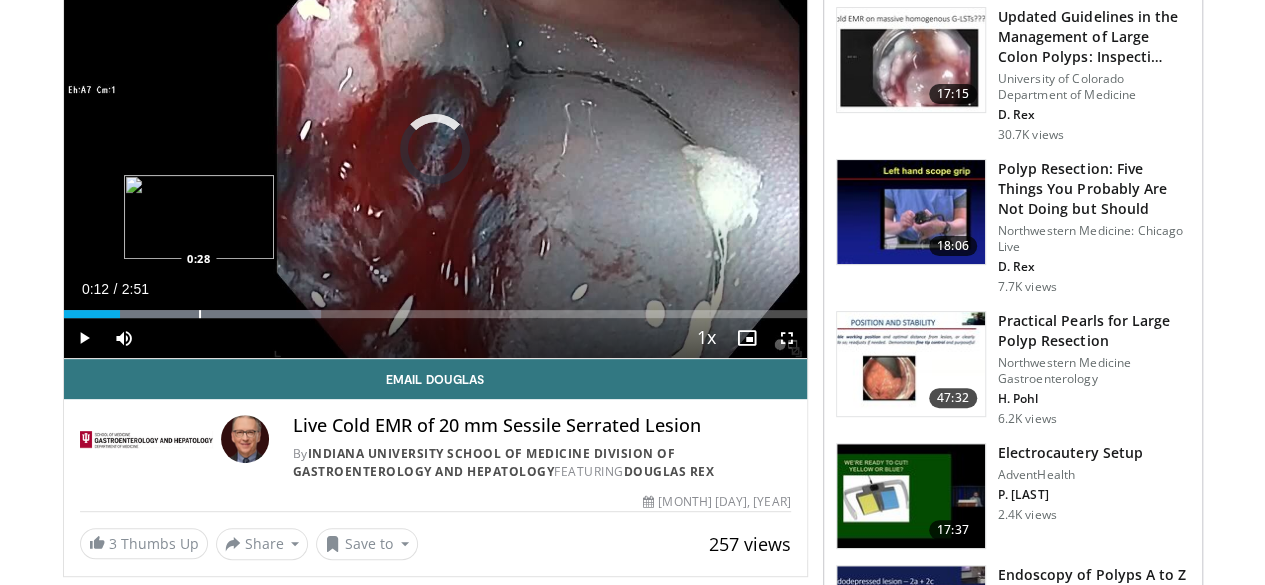click on "Loaded :  34.68% 0:12 0:28" at bounding box center [435, 308] 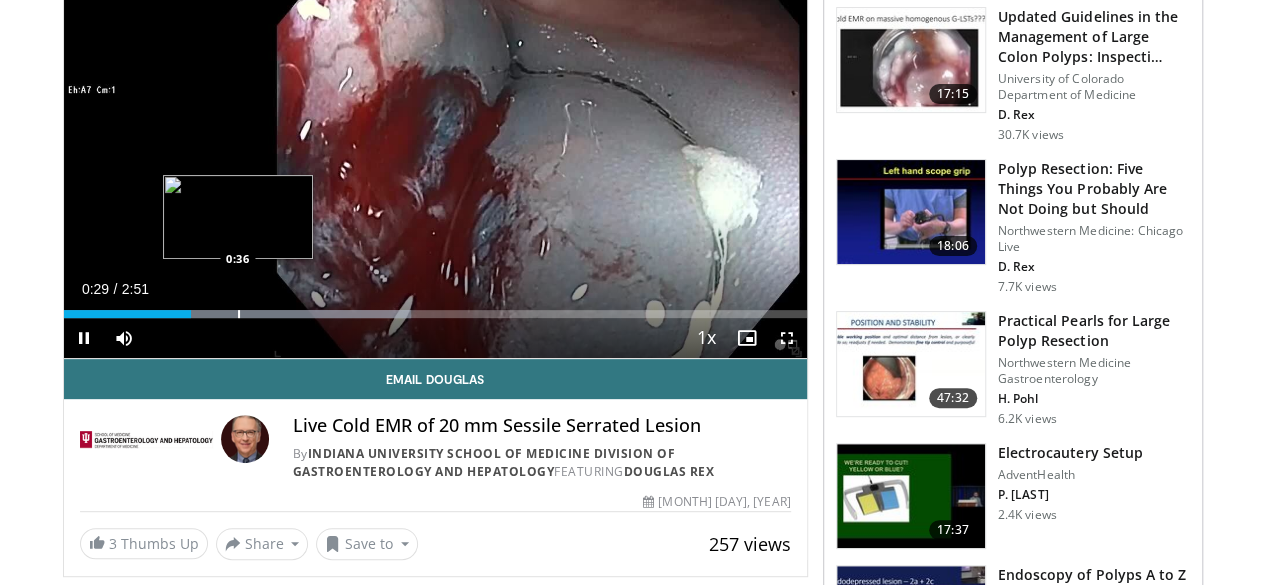 click on "Loaded :  46.71% 0:29 0:36" at bounding box center [435, 308] 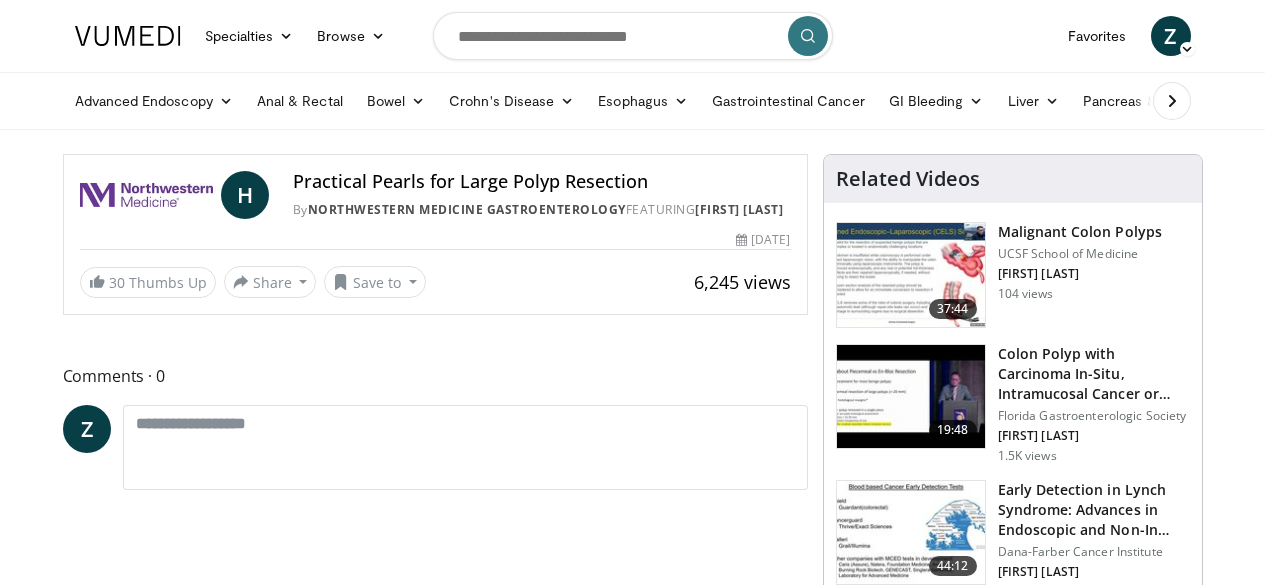scroll, scrollTop: 0, scrollLeft: 0, axis: both 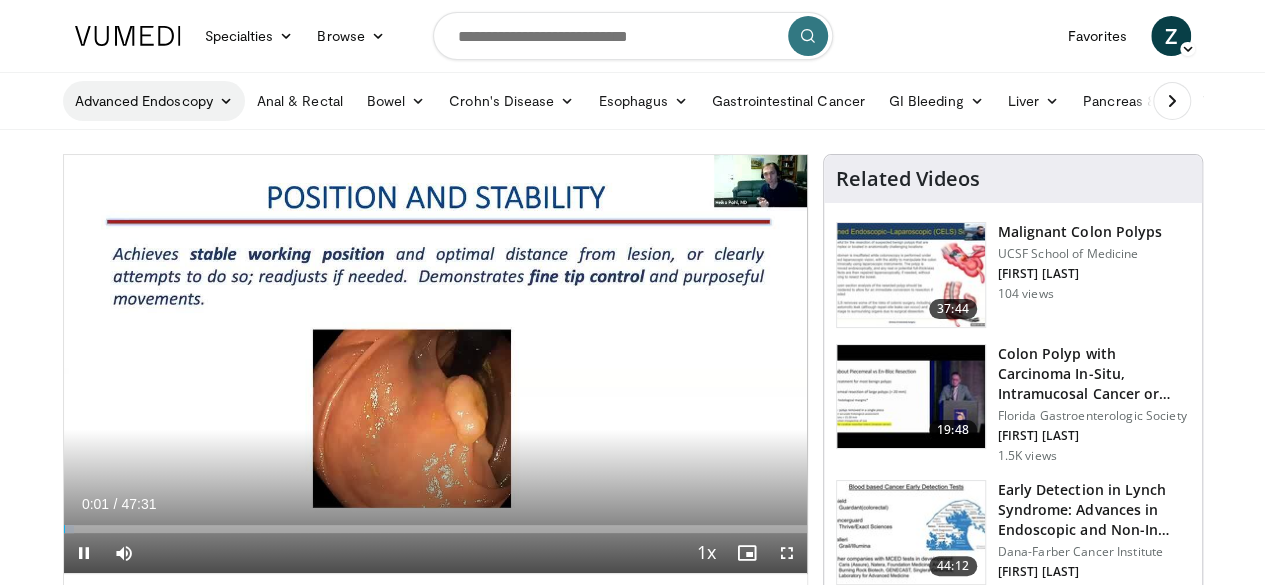 click on "Advanced Endoscopy" at bounding box center [154, 101] 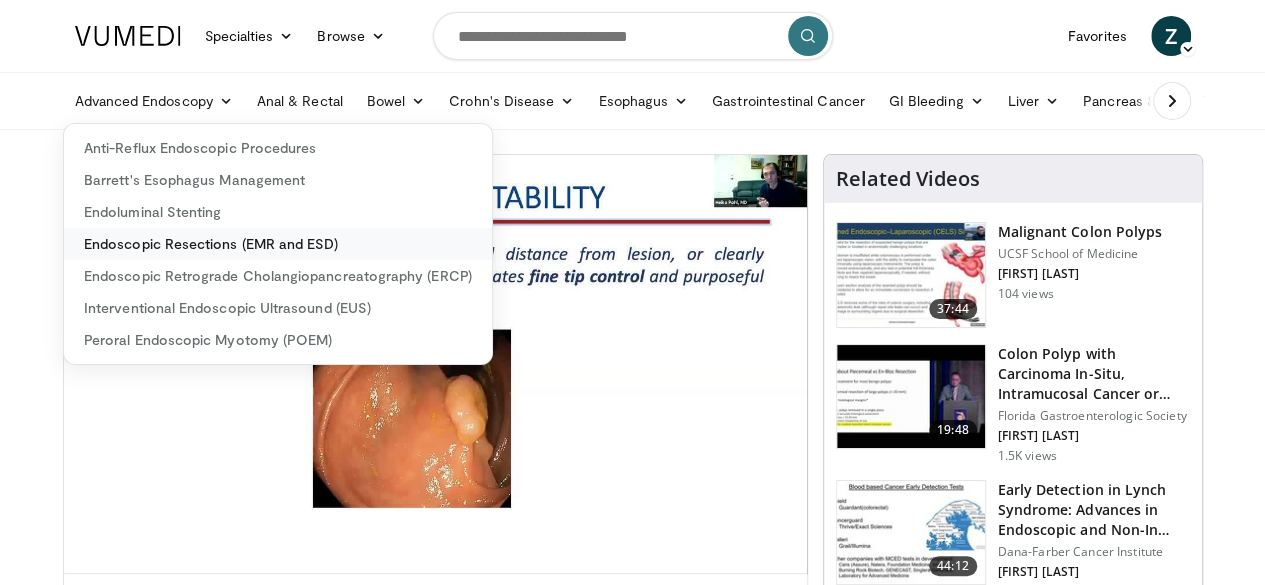 click on "Endoscopic Resections (EMR and ESD)" at bounding box center (278, 244) 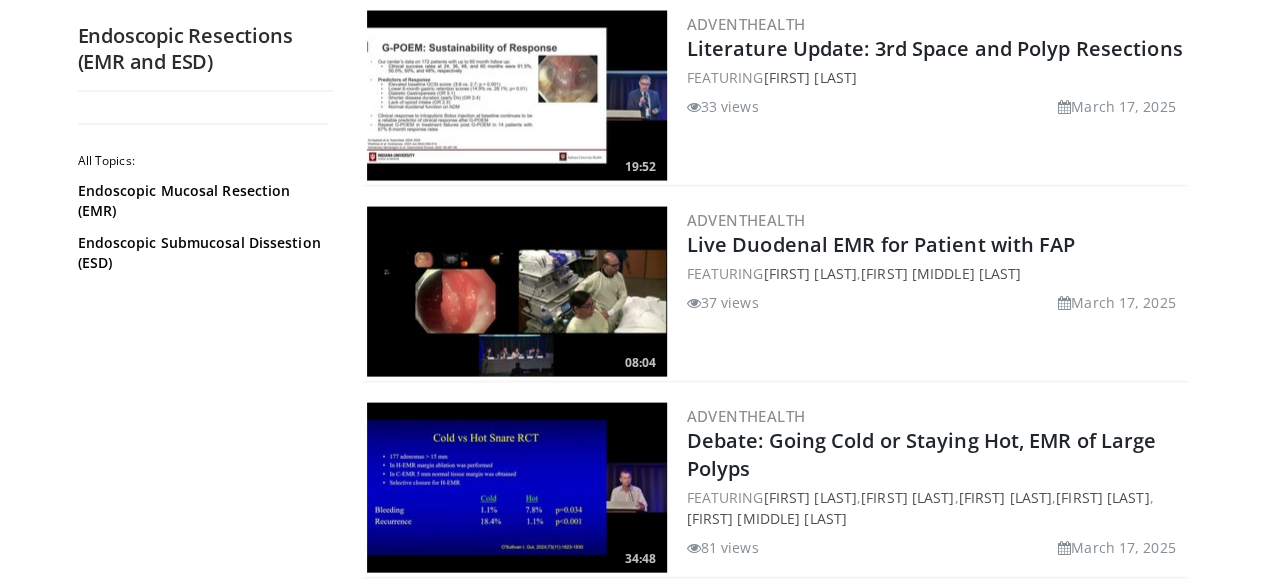 scroll, scrollTop: 1981, scrollLeft: 0, axis: vertical 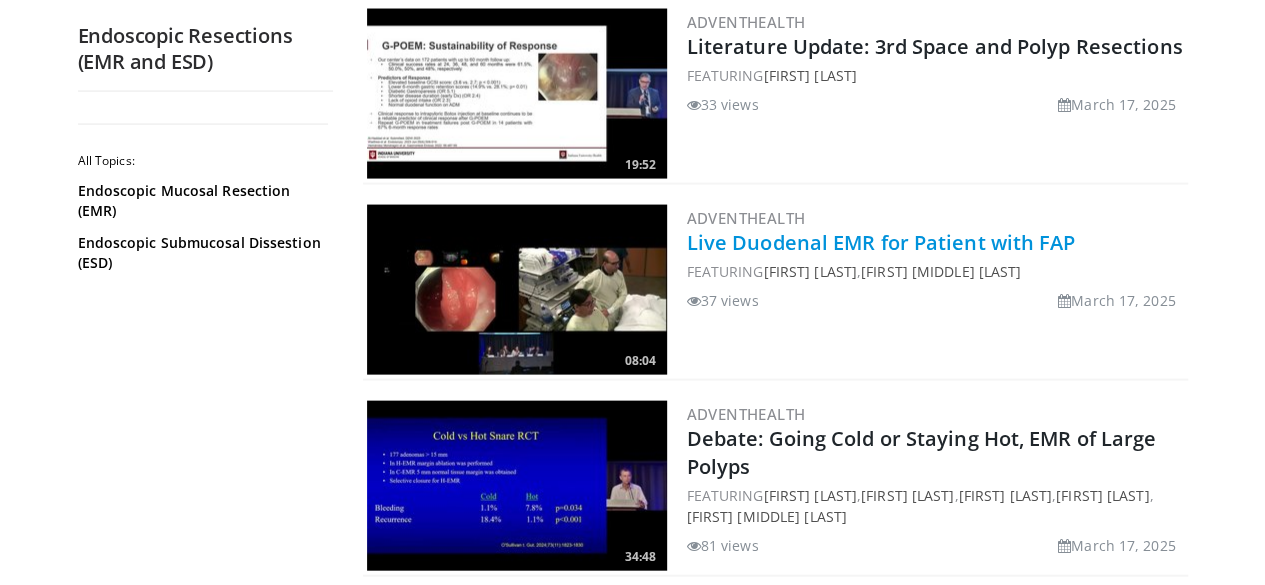 click on "Live Duodenal EMR for Patient with FAP" at bounding box center (881, 242) 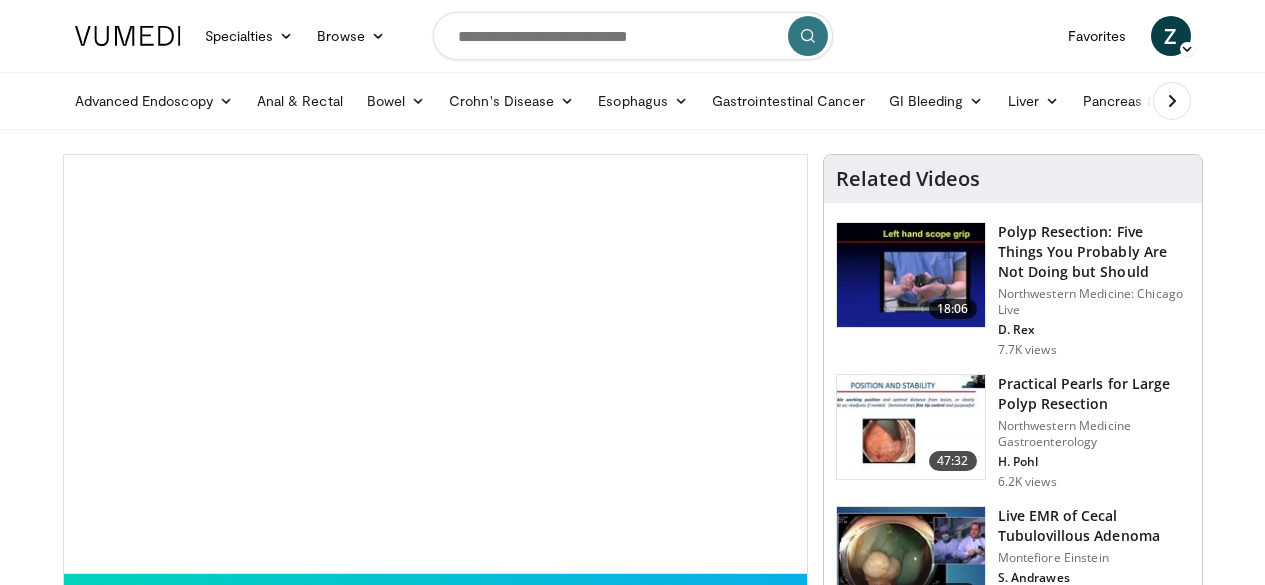 scroll, scrollTop: 0, scrollLeft: 0, axis: both 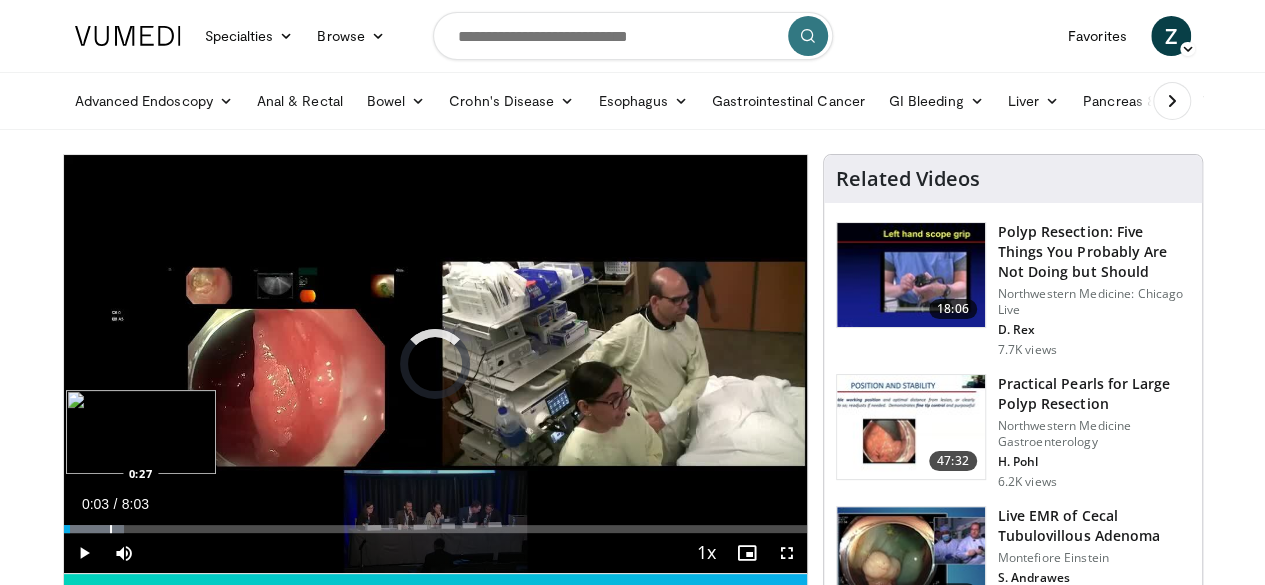 click at bounding box center [111, 529] 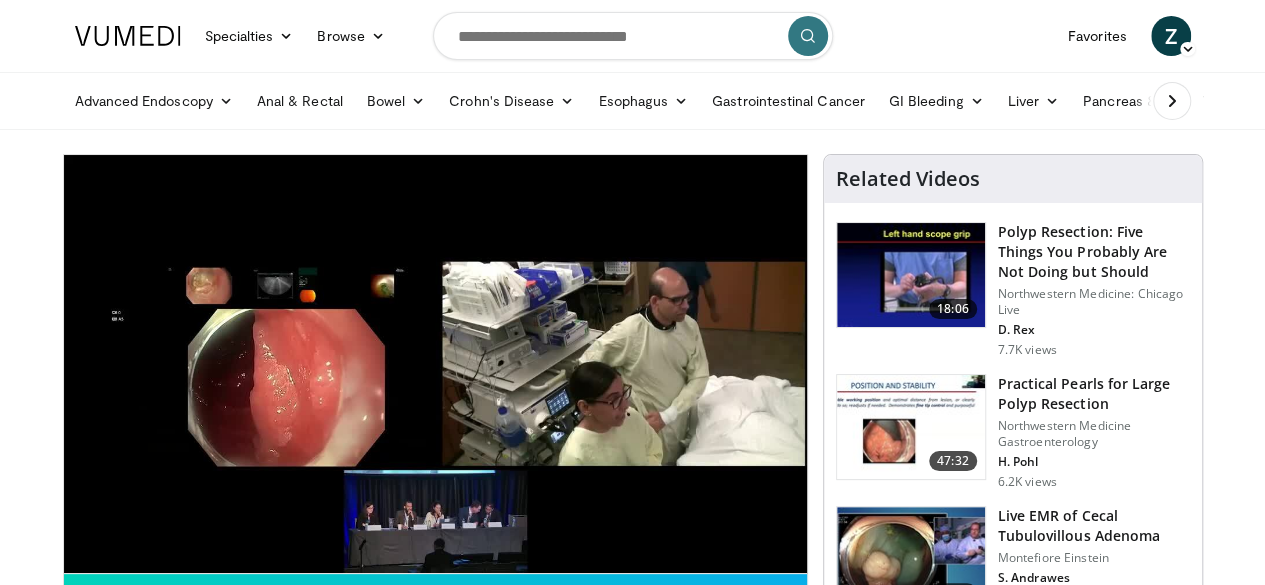 click on "10 seconds
Tap to unmute" at bounding box center [435, 364] 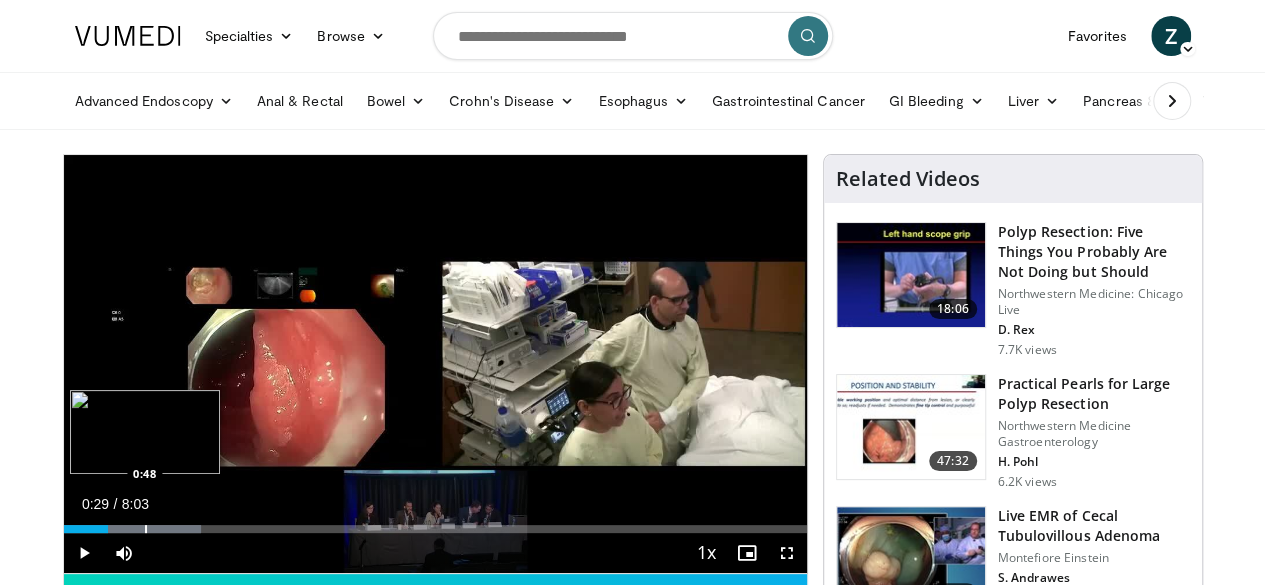 click at bounding box center [146, 529] 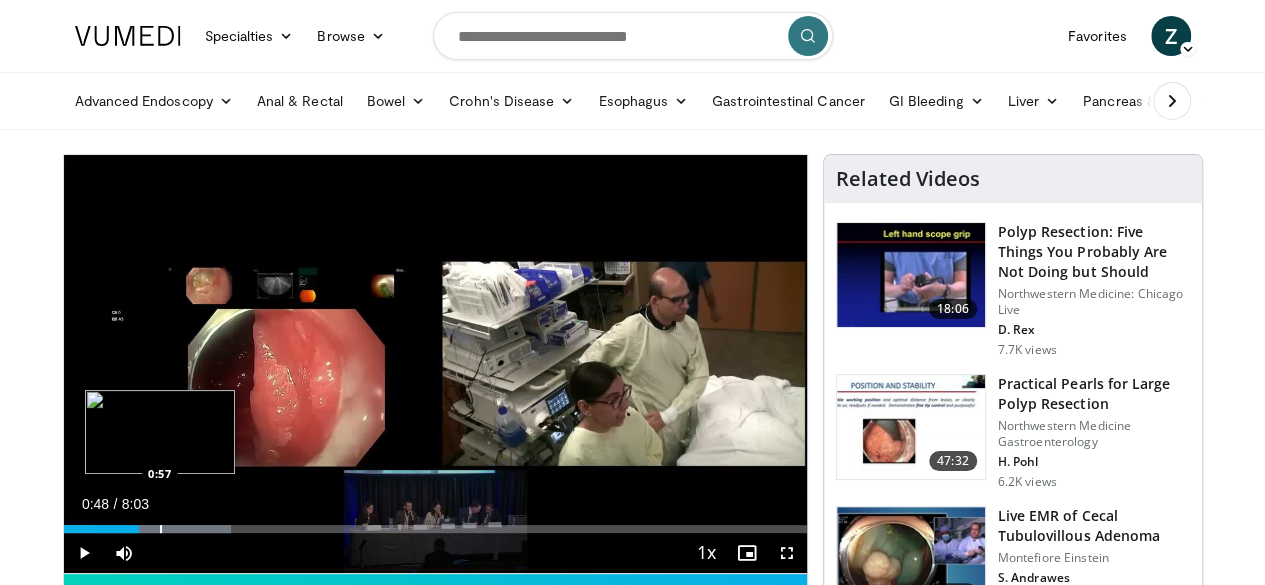 click at bounding box center (161, 529) 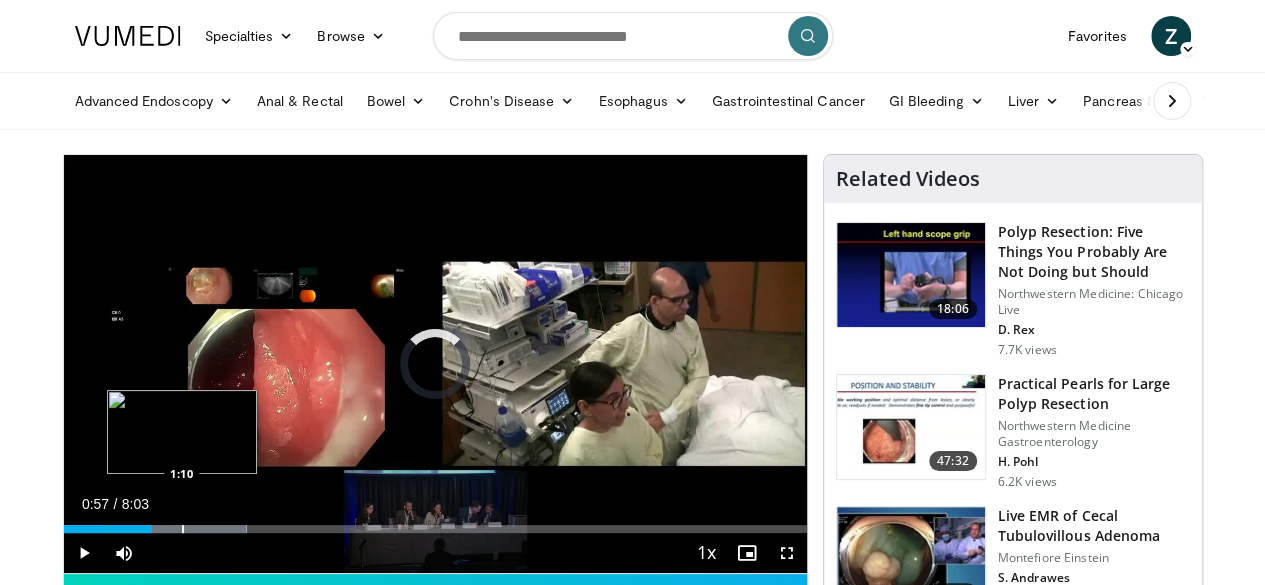 click at bounding box center [183, 529] 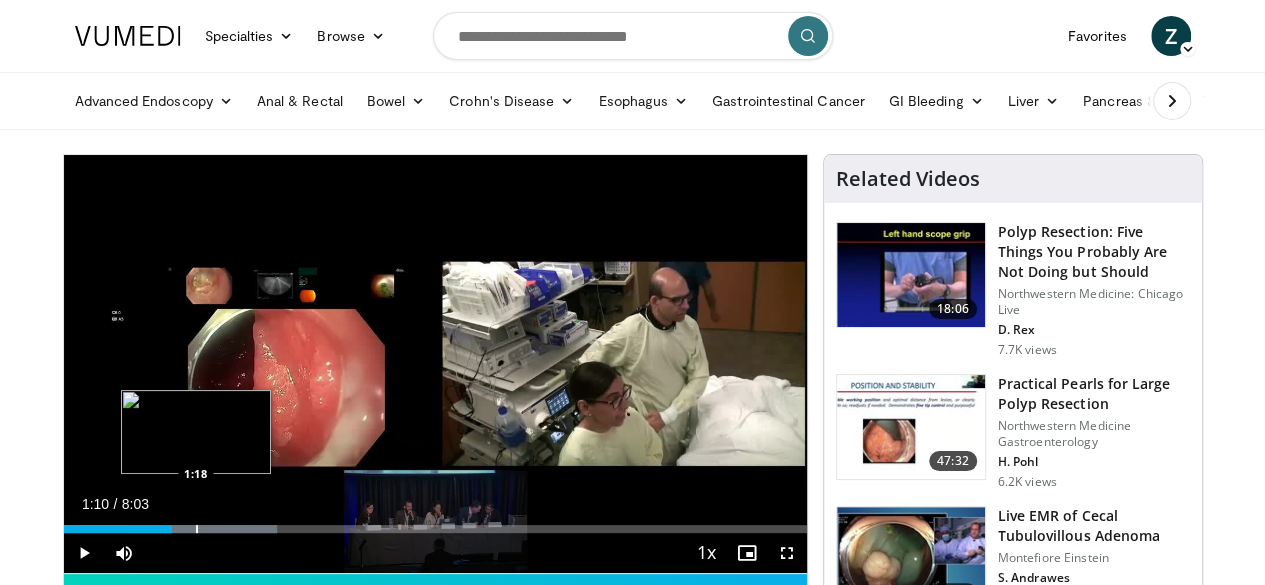 click at bounding box center [197, 529] 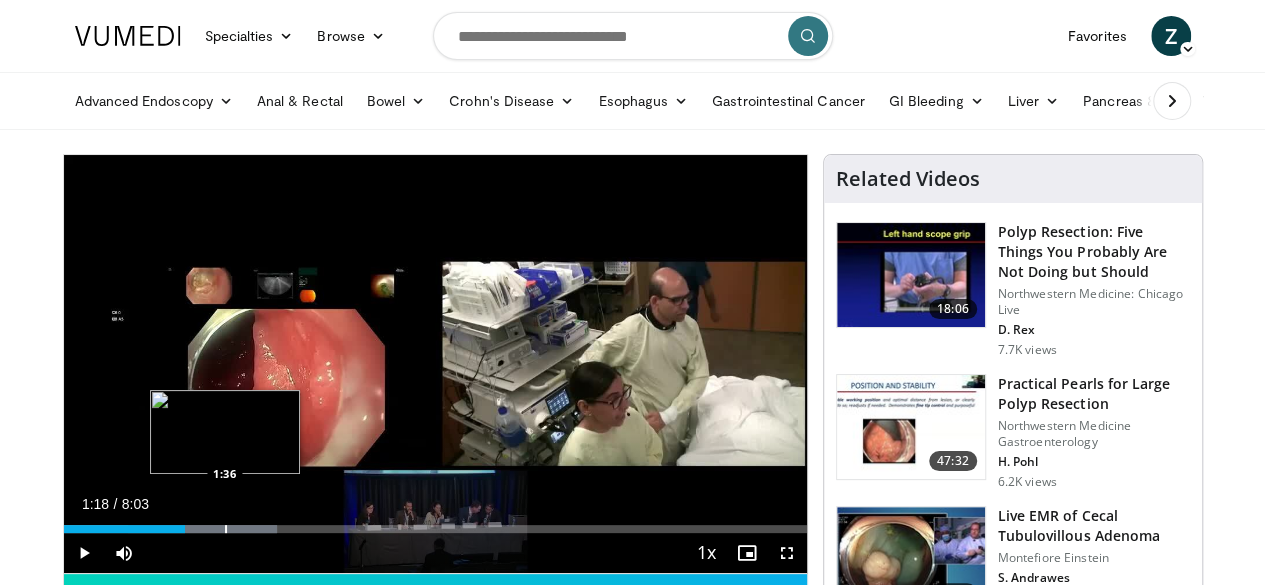 click at bounding box center (226, 529) 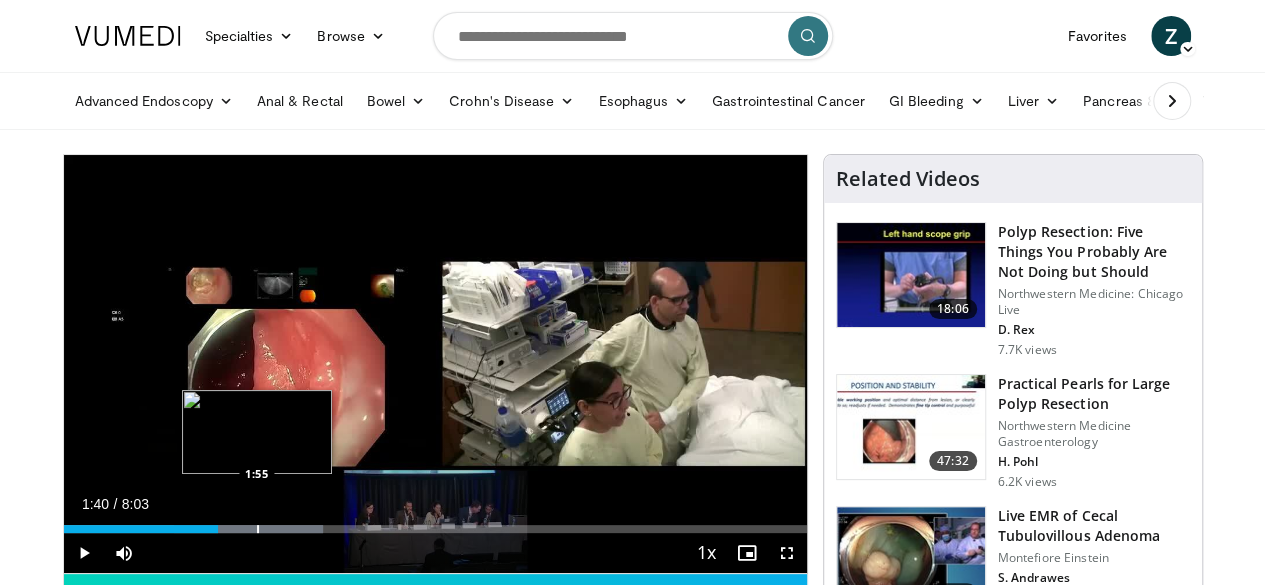 click on "Loaded :  34.90% 1:40 1:55" at bounding box center (435, 523) 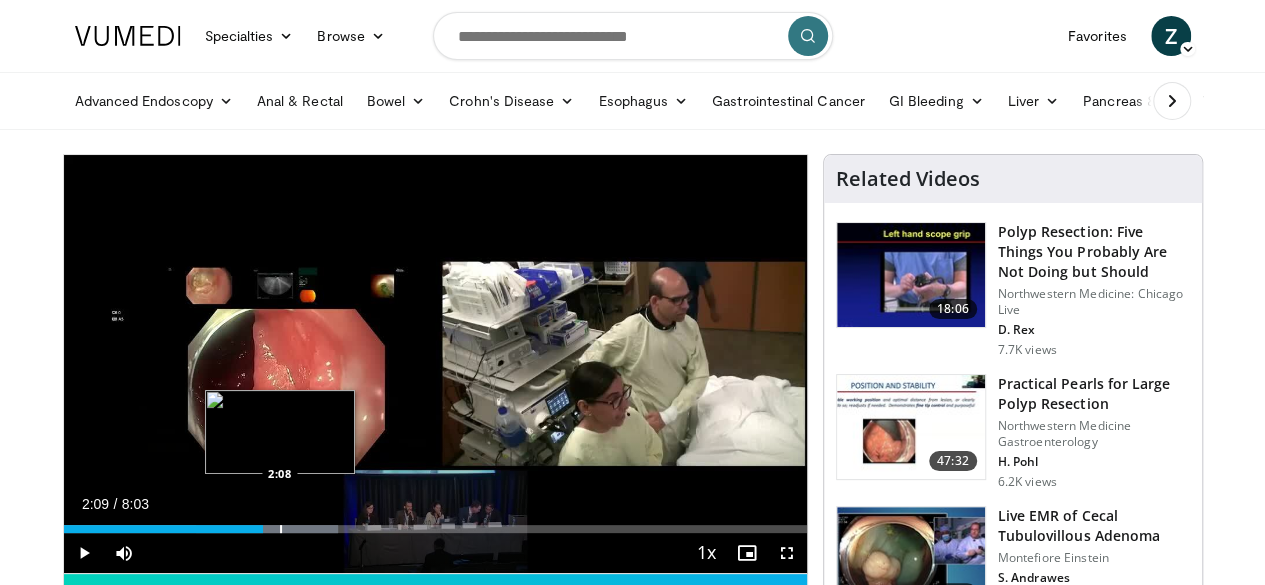 click on "Loaded :  36.95% 2:09 2:08" at bounding box center (435, 523) 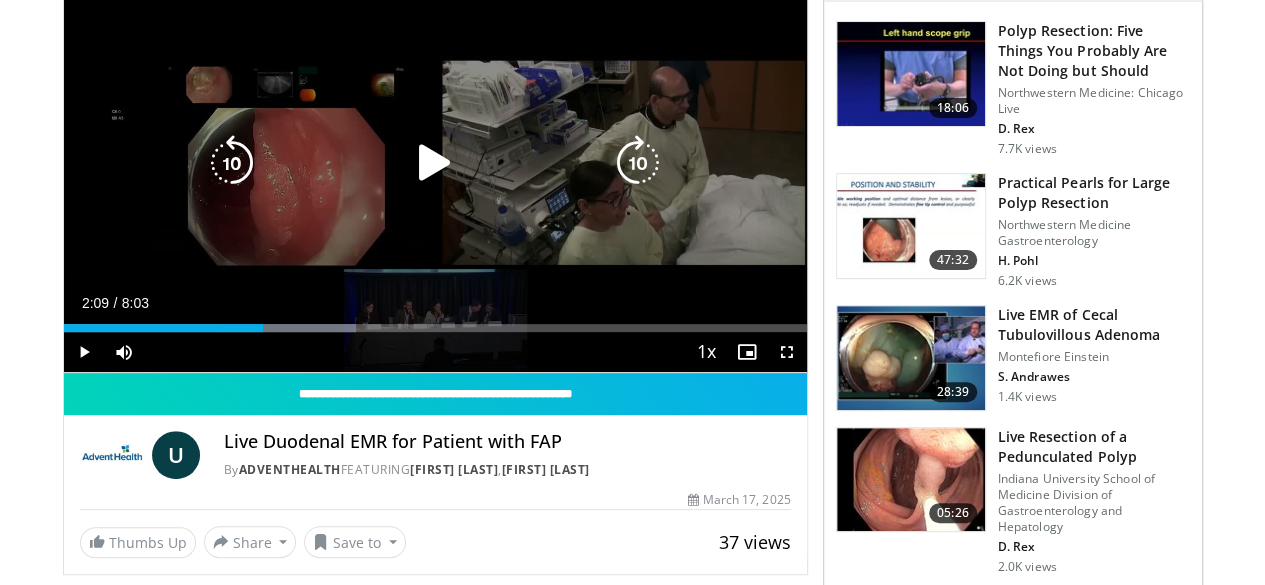 scroll, scrollTop: 194, scrollLeft: 0, axis: vertical 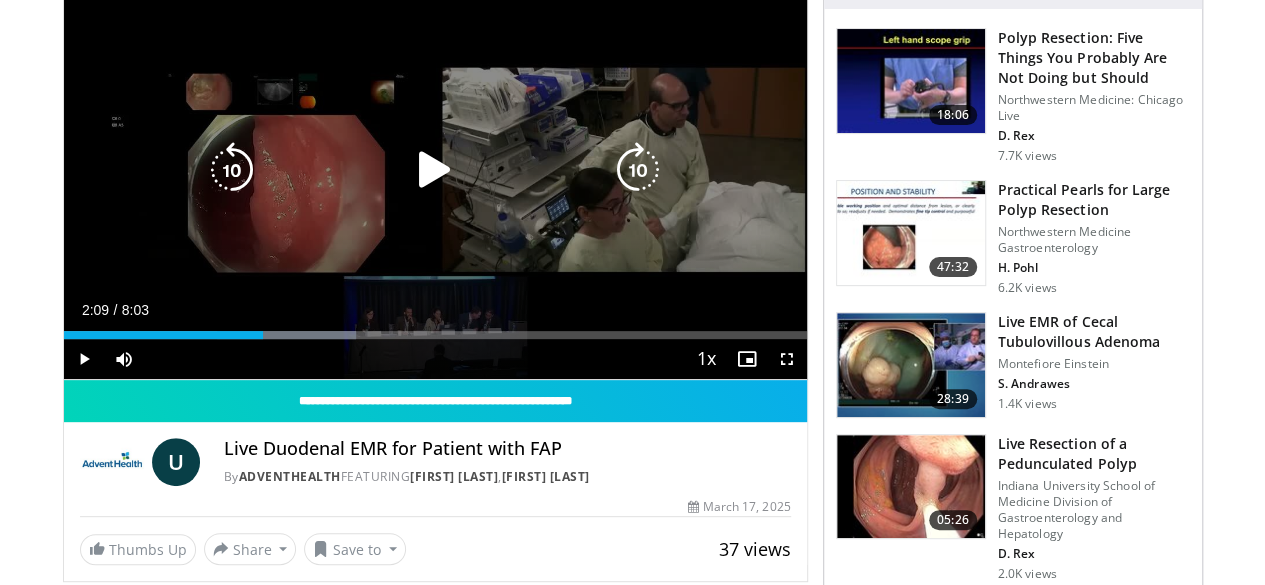 click at bounding box center [435, 170] 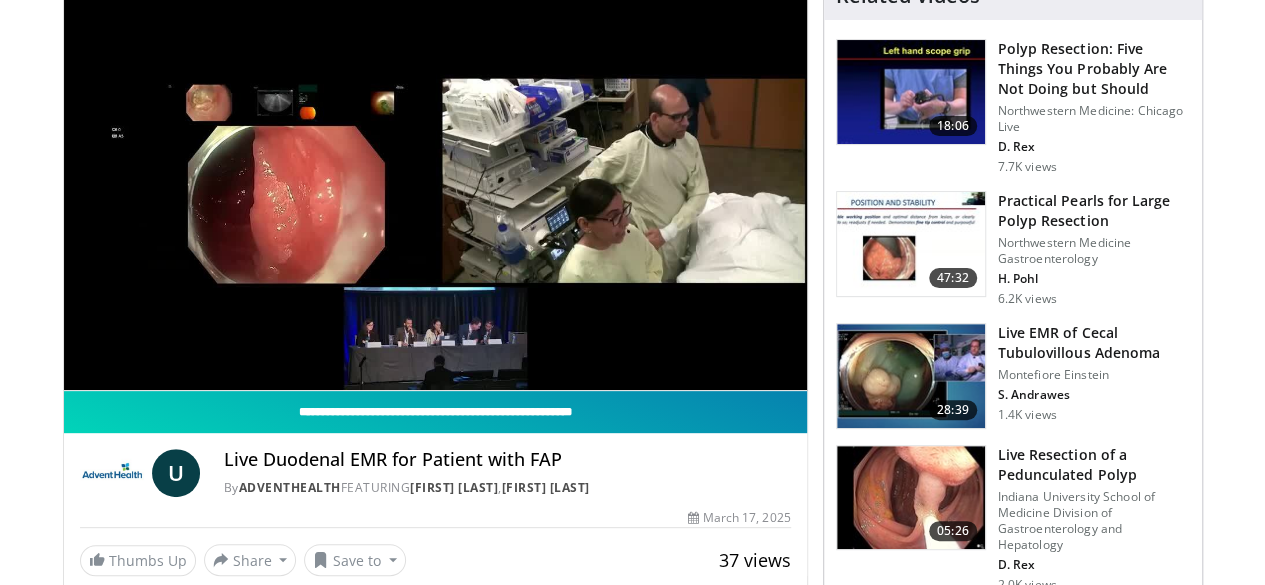 scroll, scrollTop: 184, scrollLeft: 0, axis: vertical 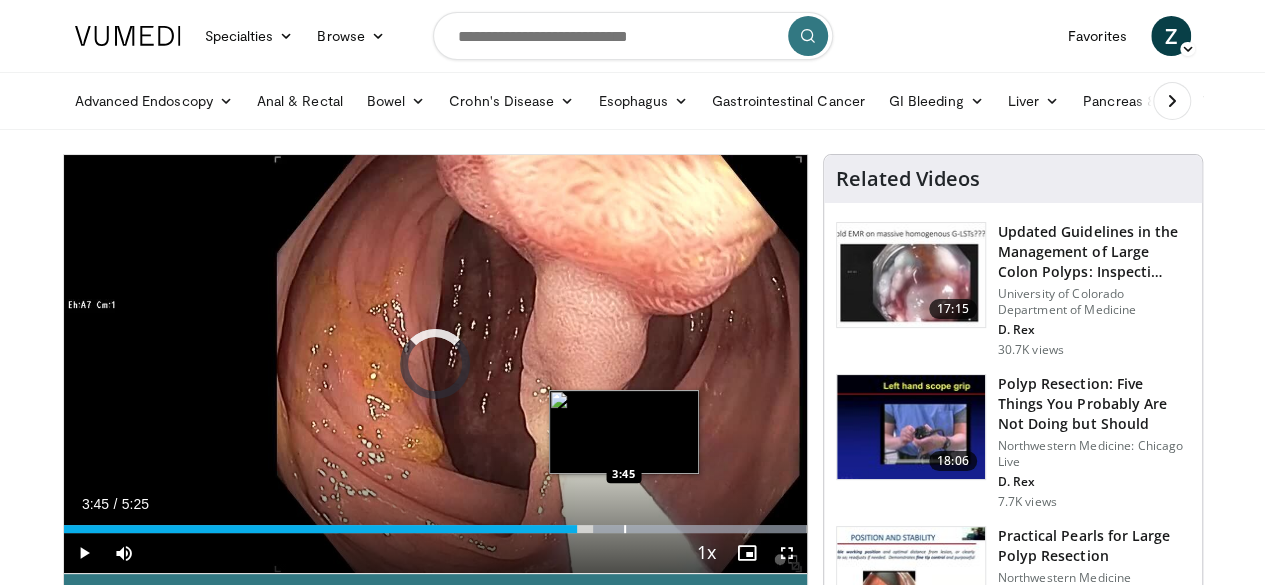 click at bounding box center [625, 529] 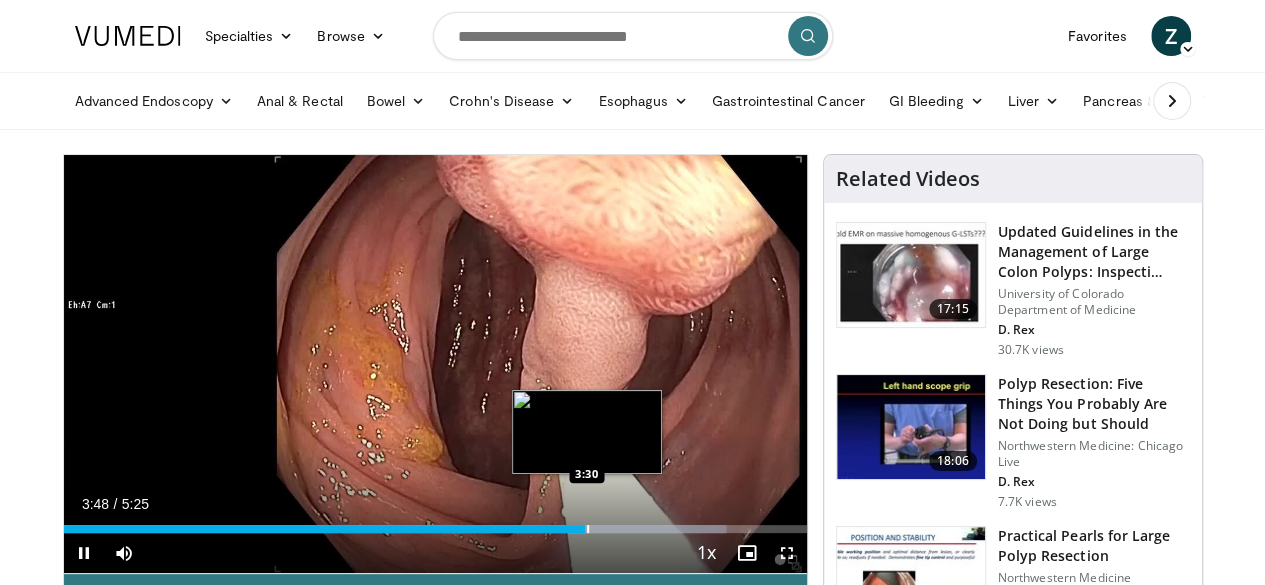 click on "Loaded :  89.11% 3:48 3:30" at bounding box center (435, 523) 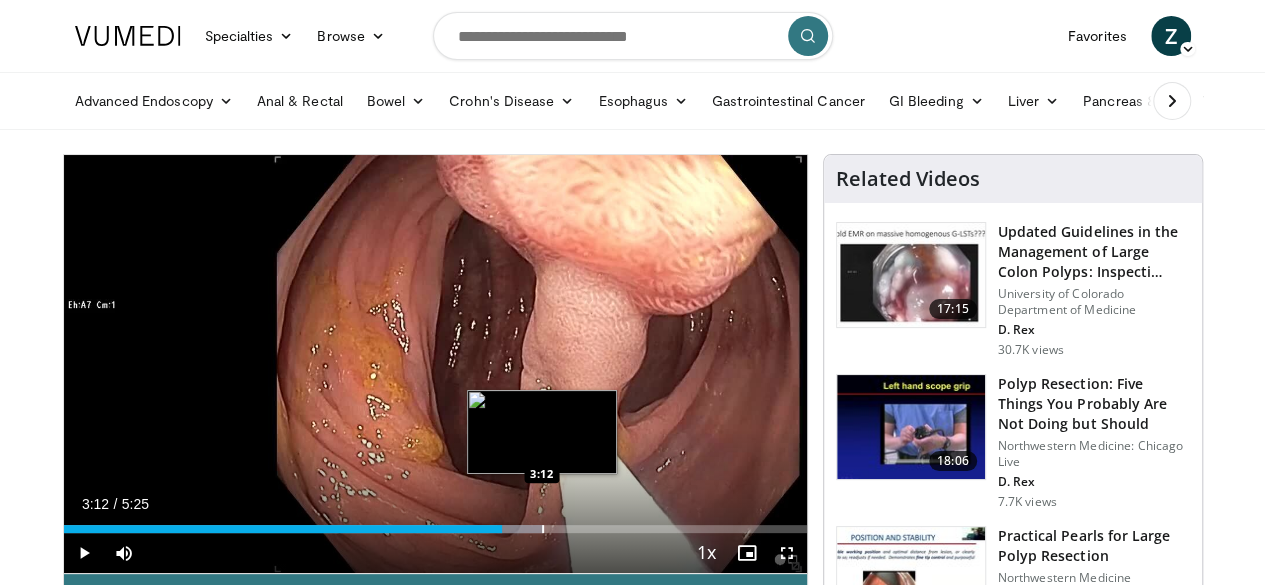 click at bounding box center (543, 529) 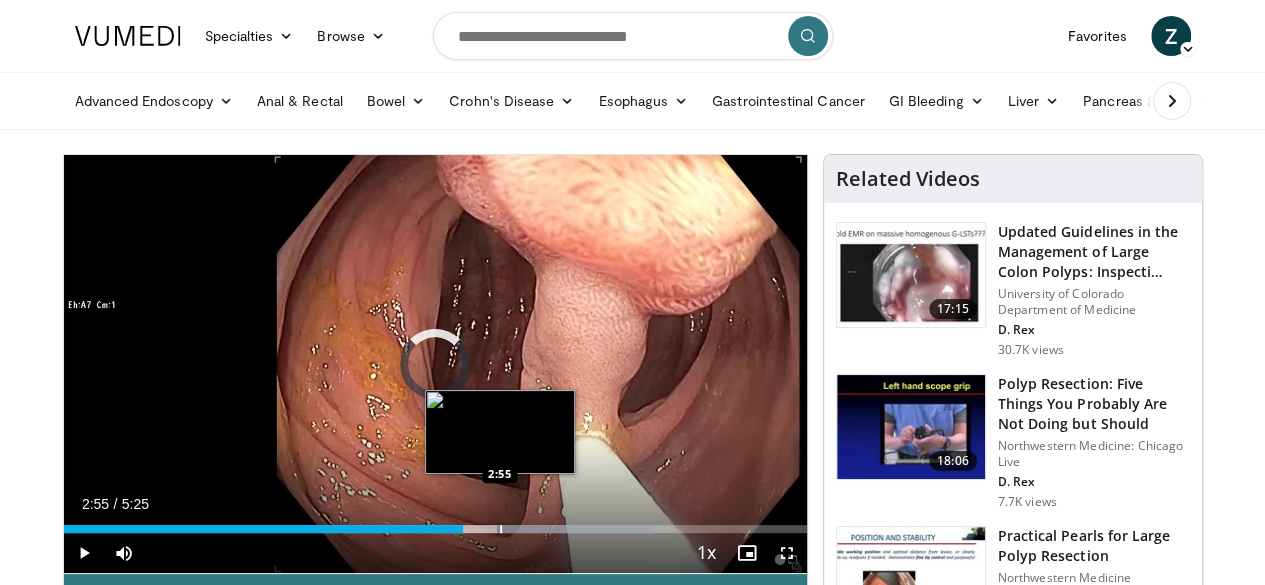 click at bounding box center [501, 529] 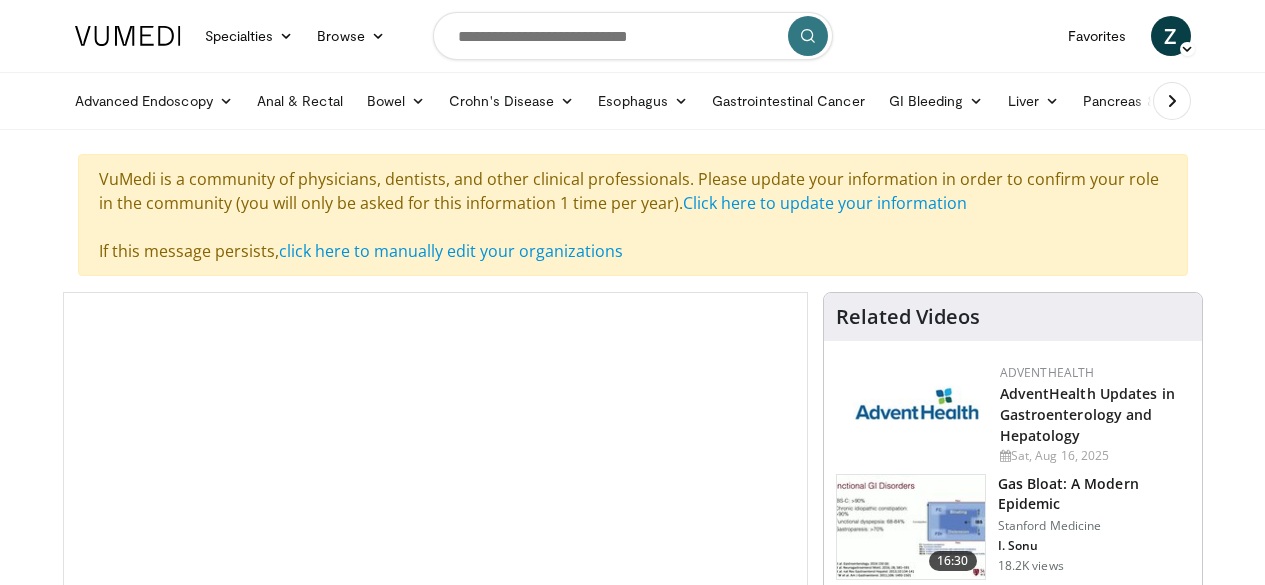 scroll, scrollTop: 0, scrollLeft: 0, axis: both 